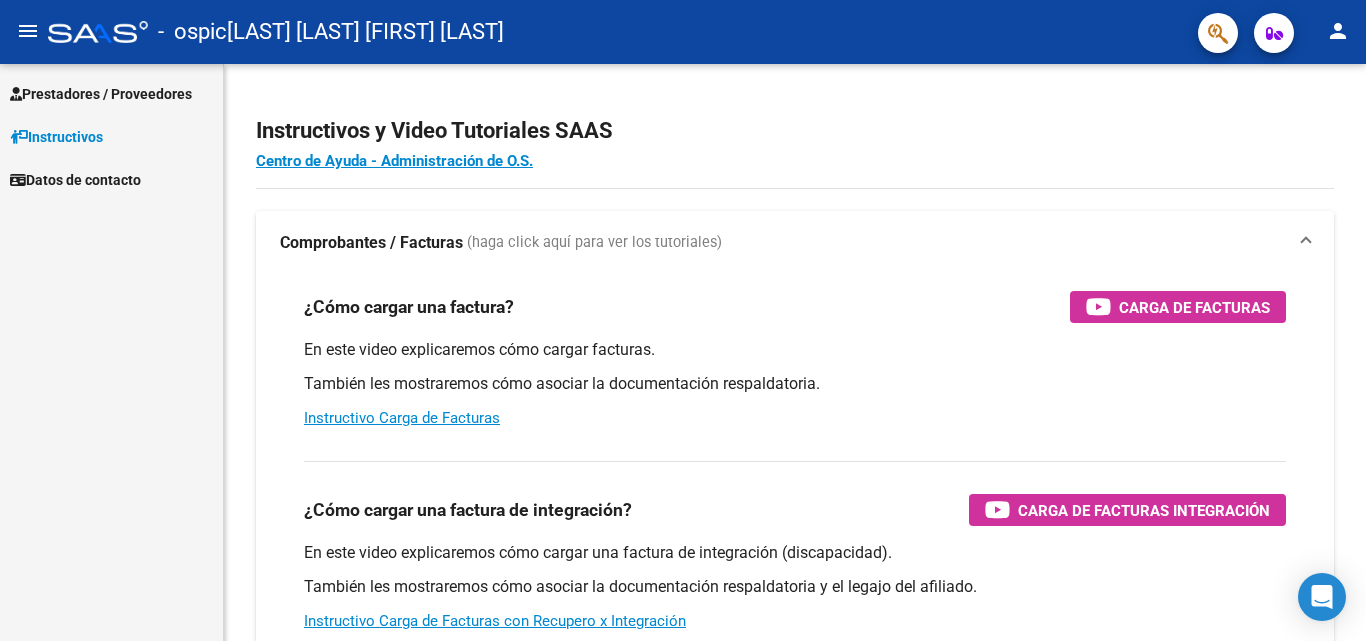 scroll, scrollTop: 0, scrollLeft: 0, axis: both 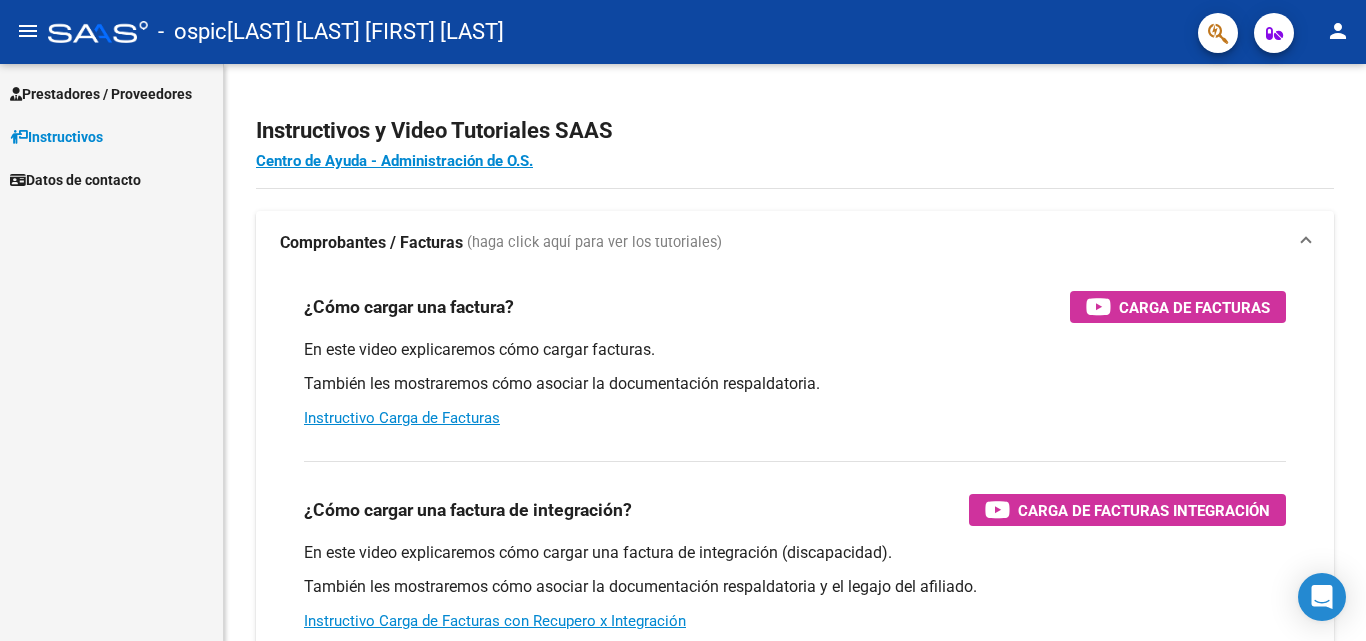 click on "Prestadores / Proveedores" at bounding box center (101, 94) 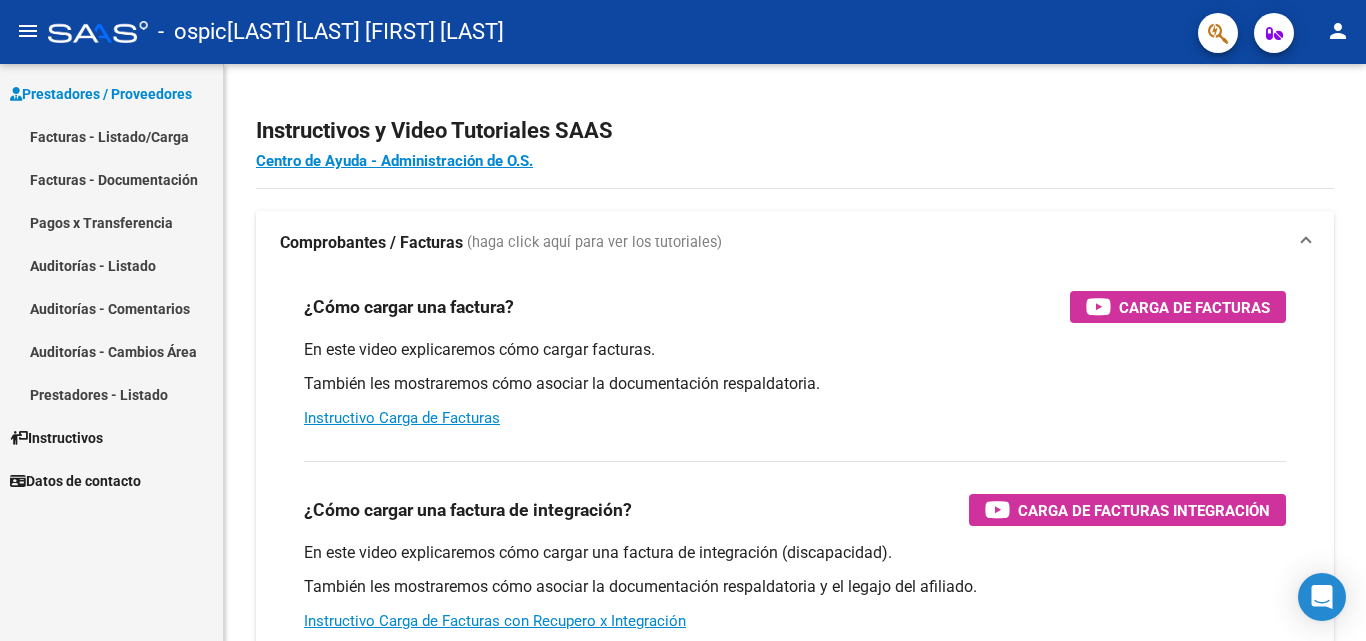 click on "Facturas - Listado/Carga" at bounding box center (111, 136) 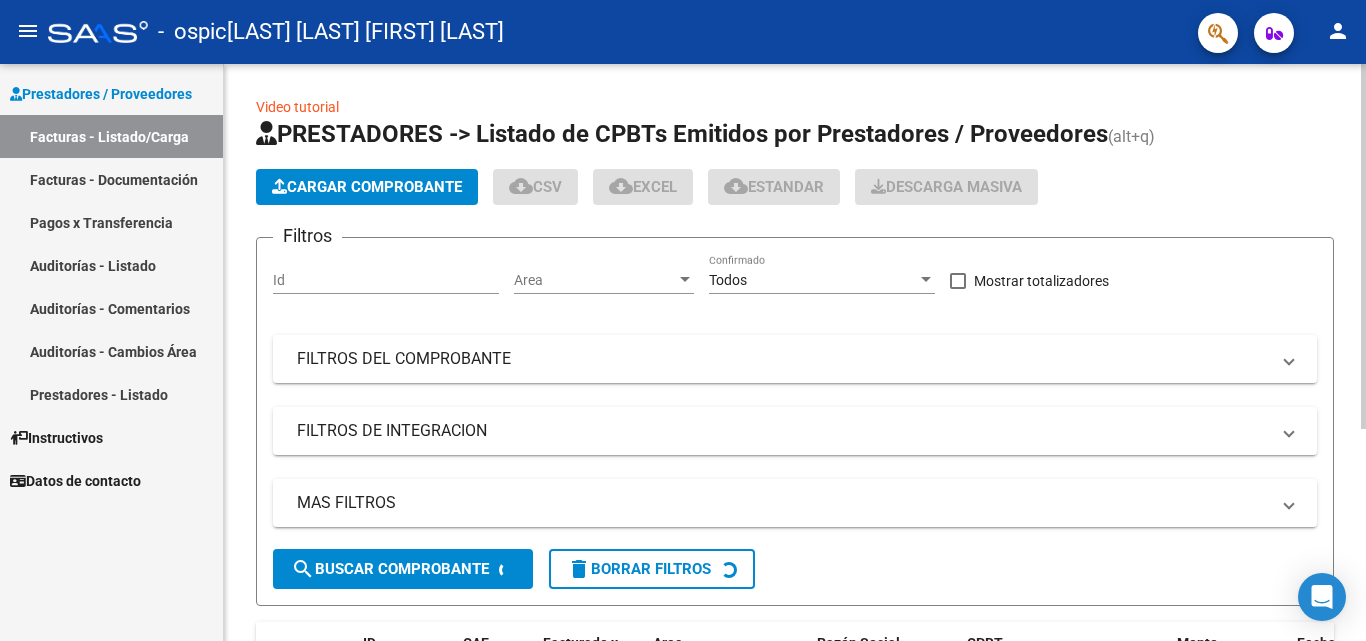 click on "Cargar Comprobante" 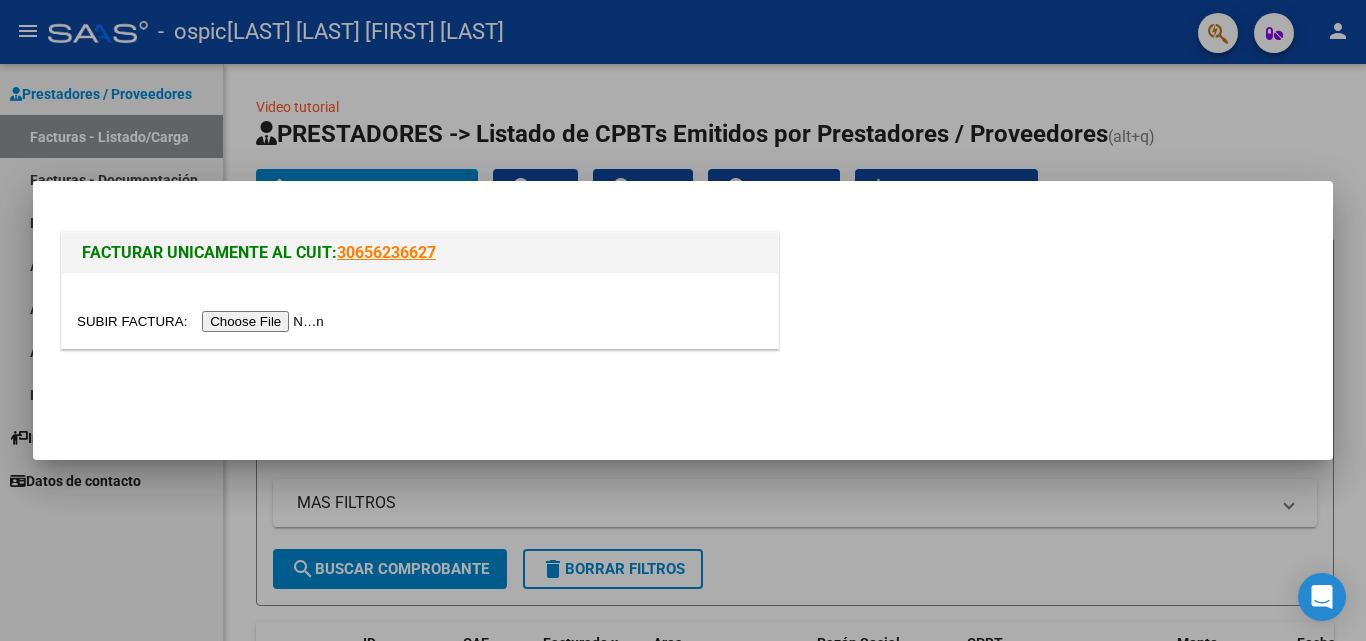 click at bounding box center (203, 321) 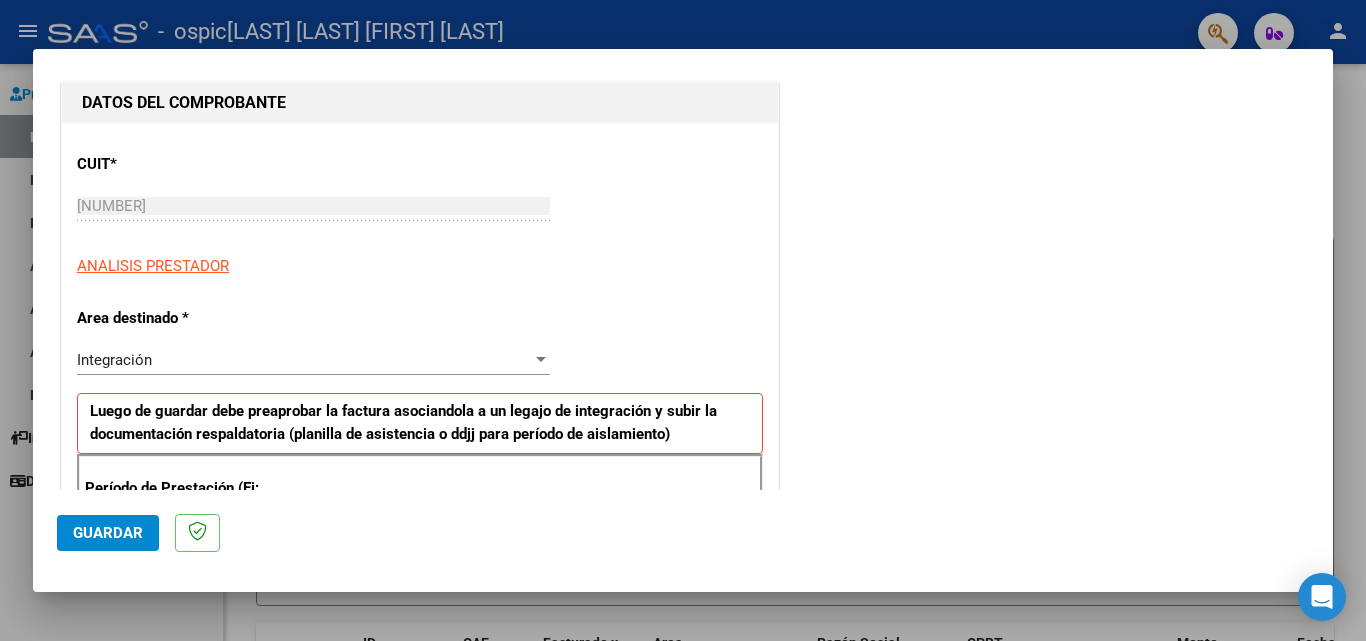 scroll, scrollTop: 400, scrollLeft: 0, axis: vertical 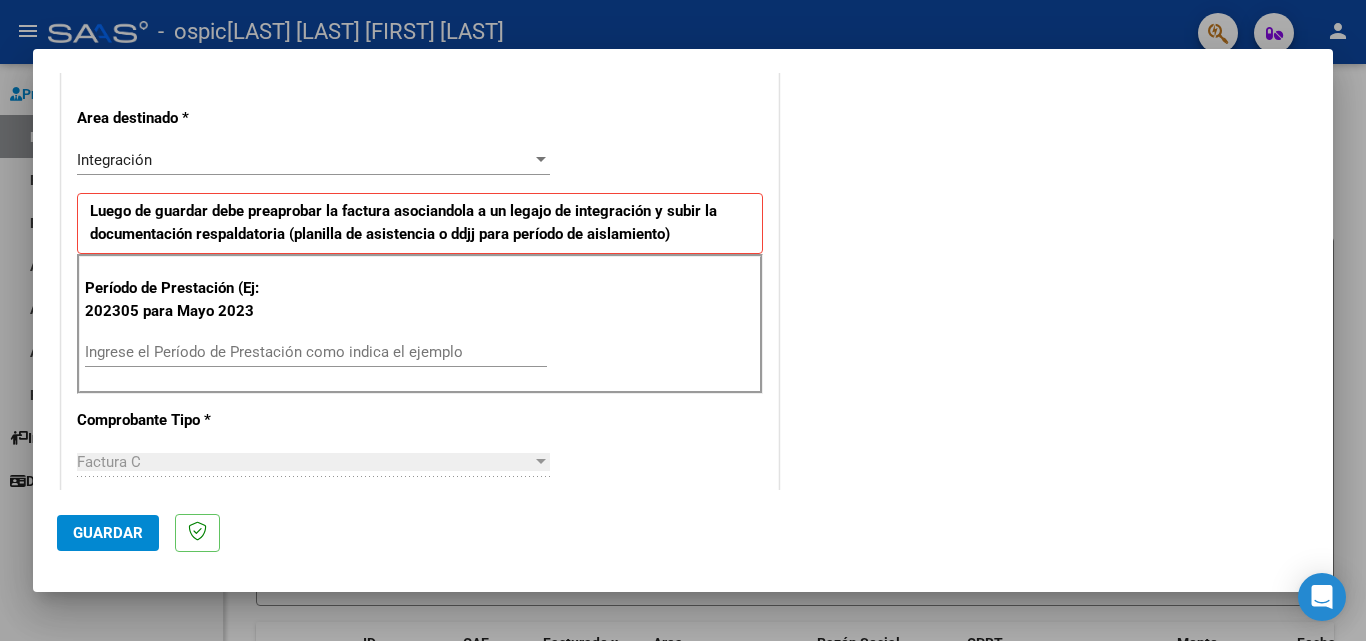click on "Ingrese el Período de Prestación como indica el ejemplo" at bounding box center (316, 352) 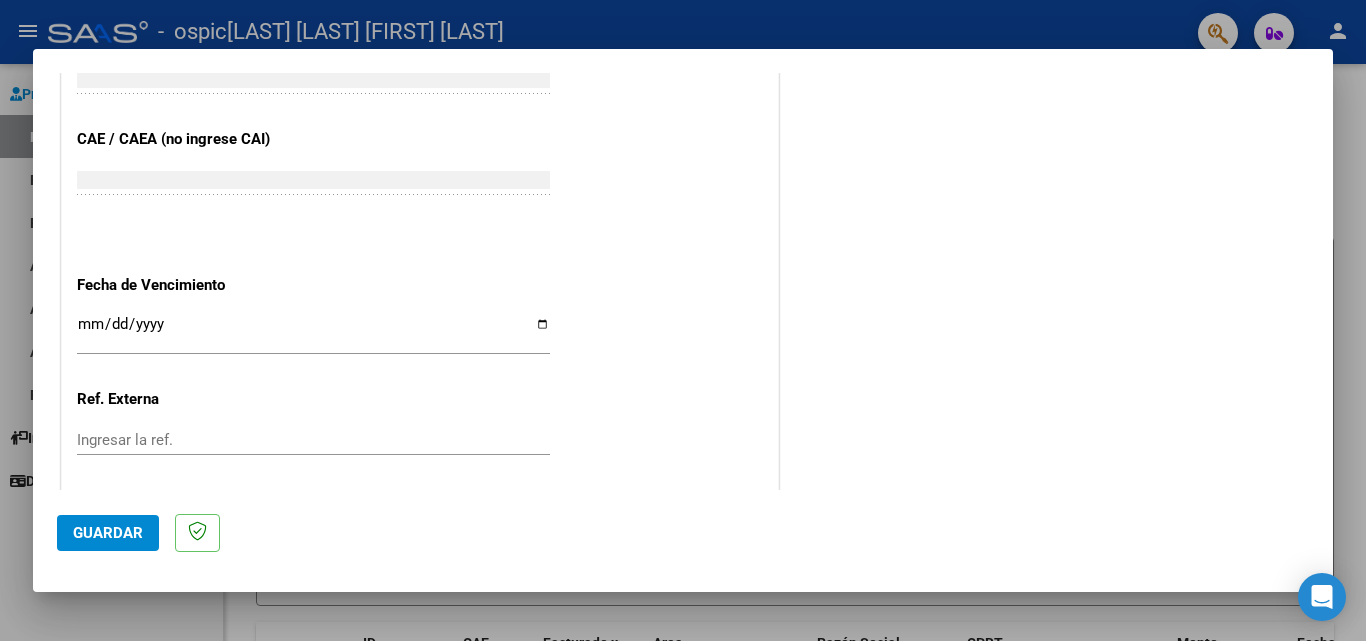 scroll, scrollTop: 1100, scrollLeft: 0, axis: vertical 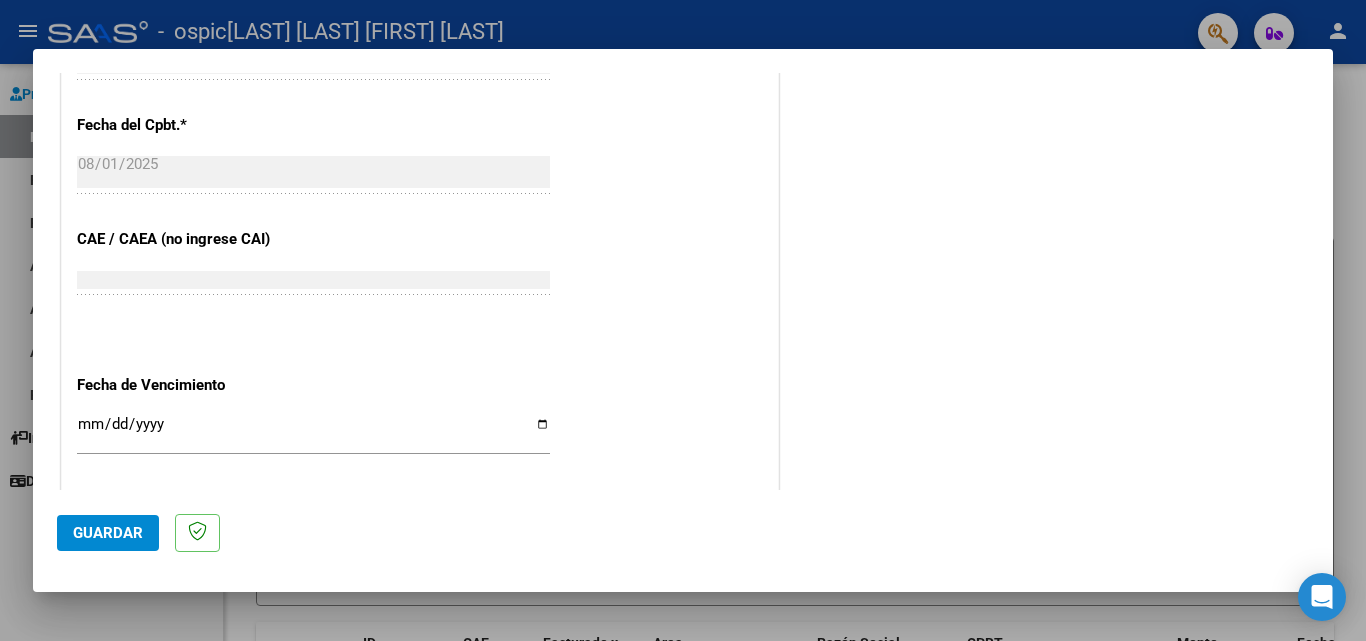 type on "202507" 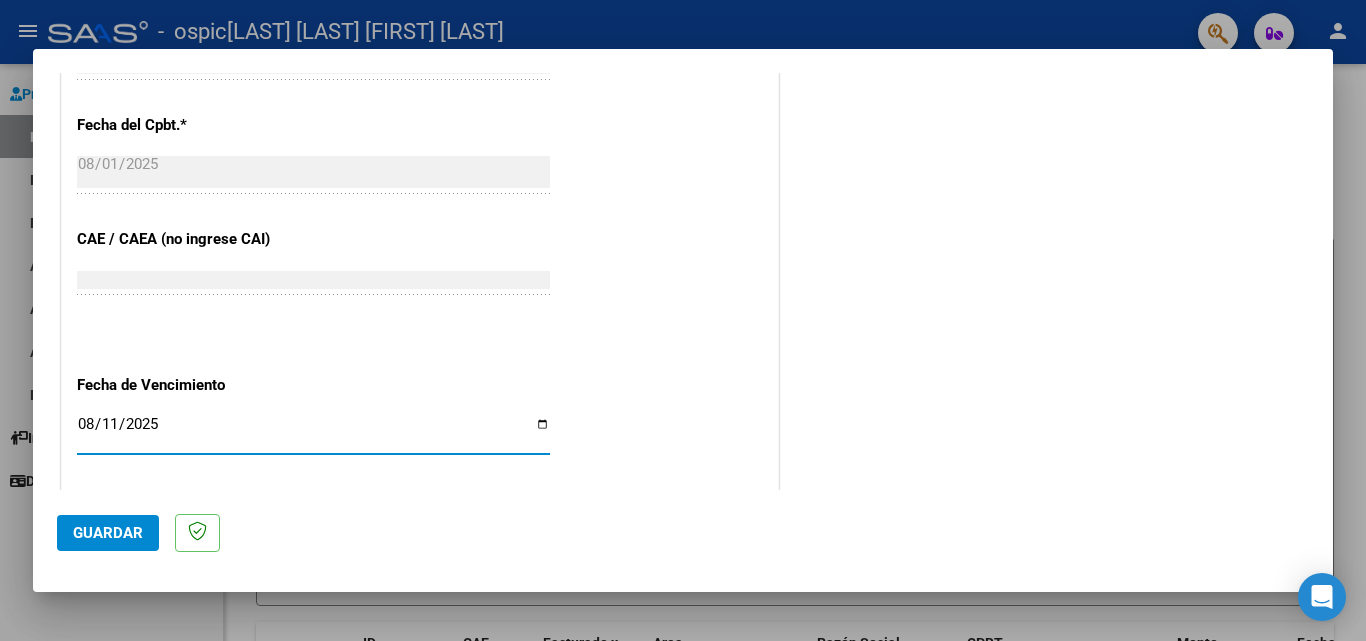type on "2025-08-11" 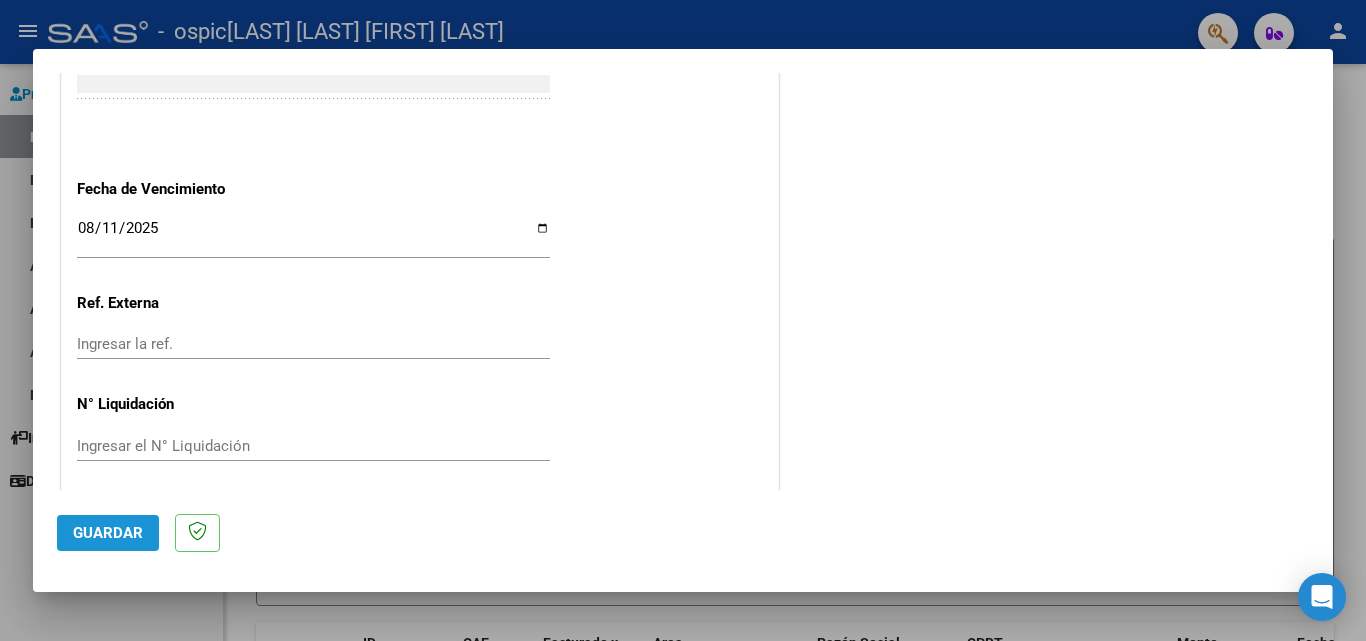 click on "Guardar" 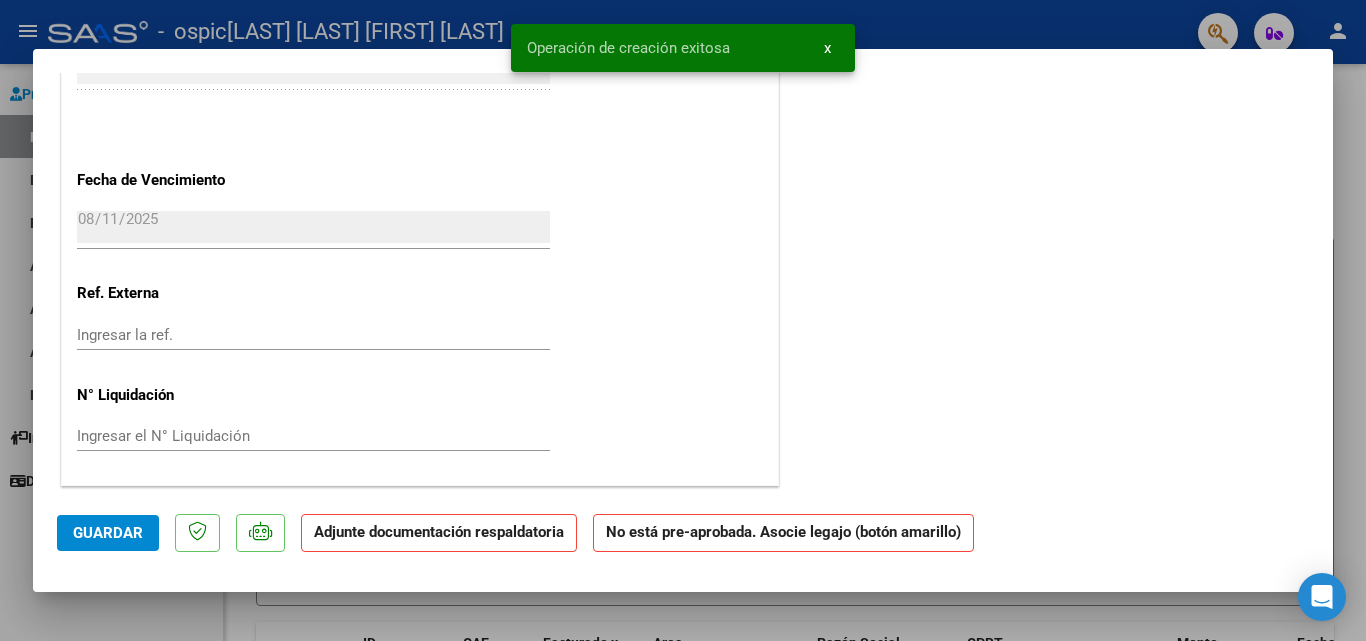 scroll, scrollTop: 0, scrollLeft: 0, axis: both 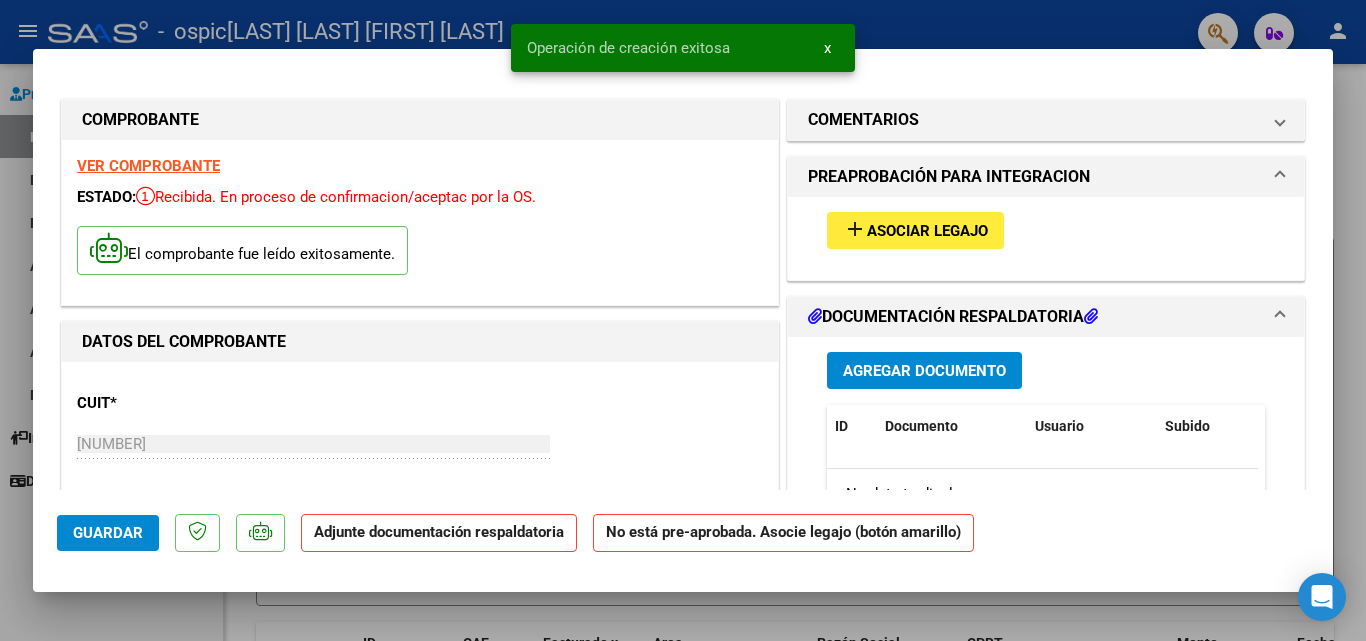 click on "Asociar Legajo" at bounding box center [927, 231] 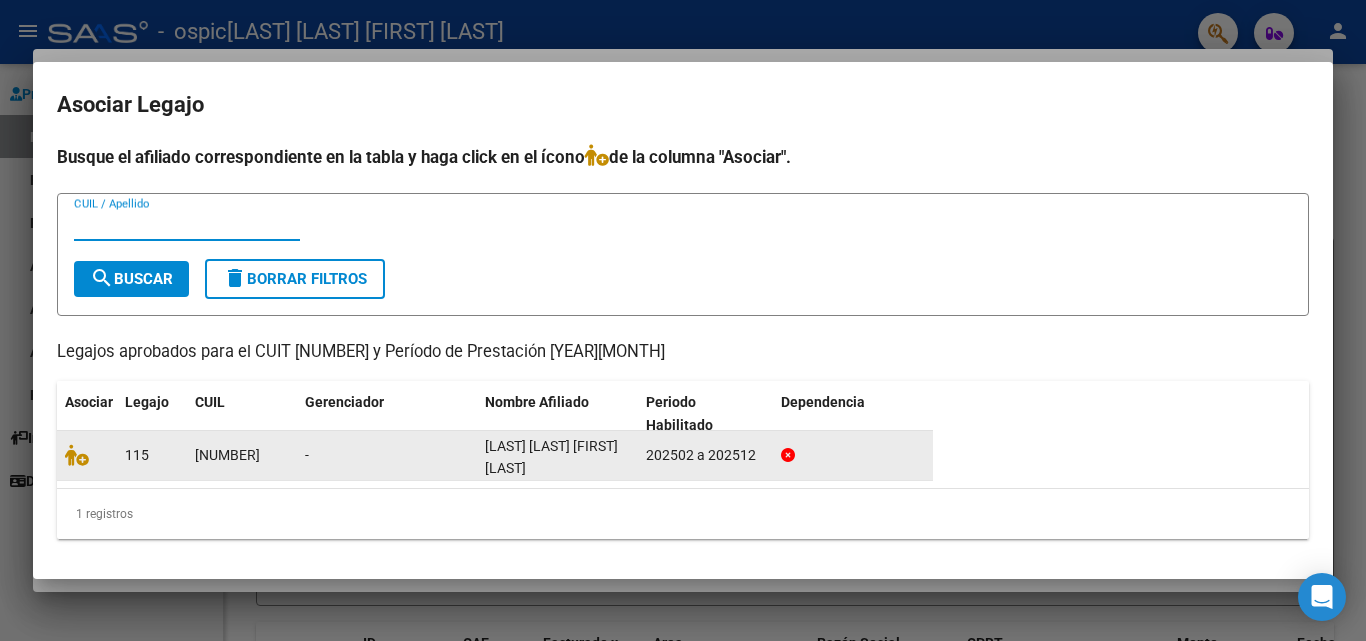 click on "115" 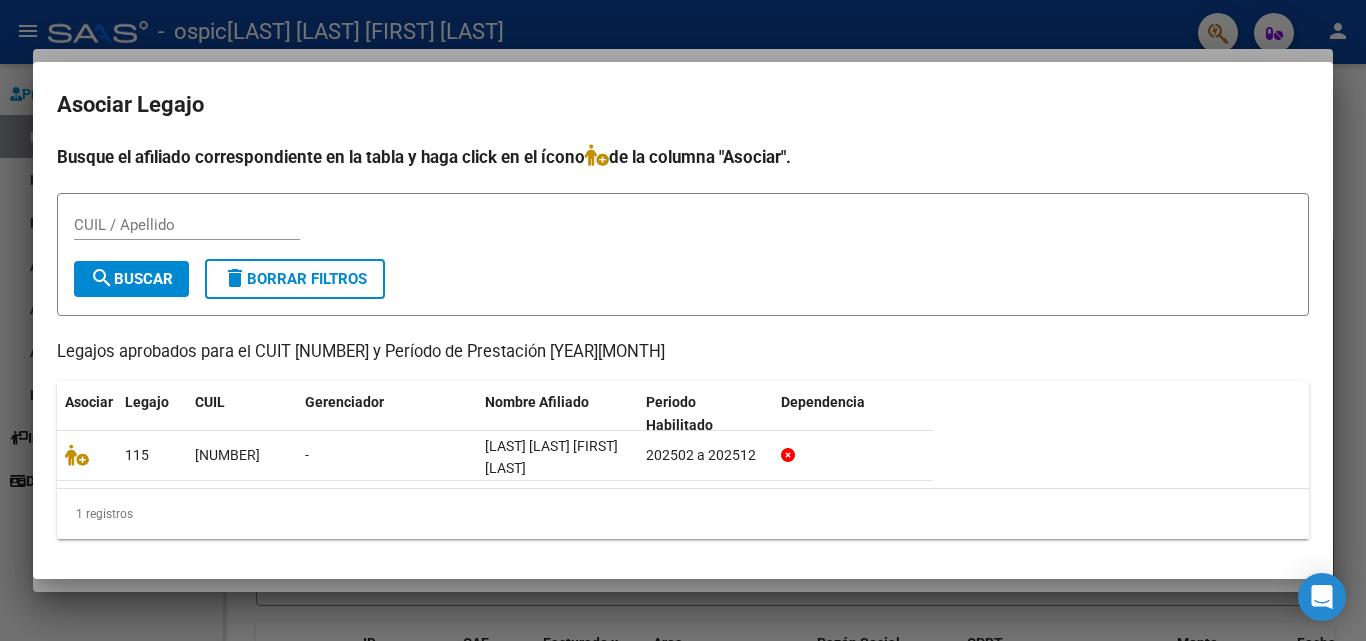 click on "CUIL / Apellido" at bounding box center [187, 225] 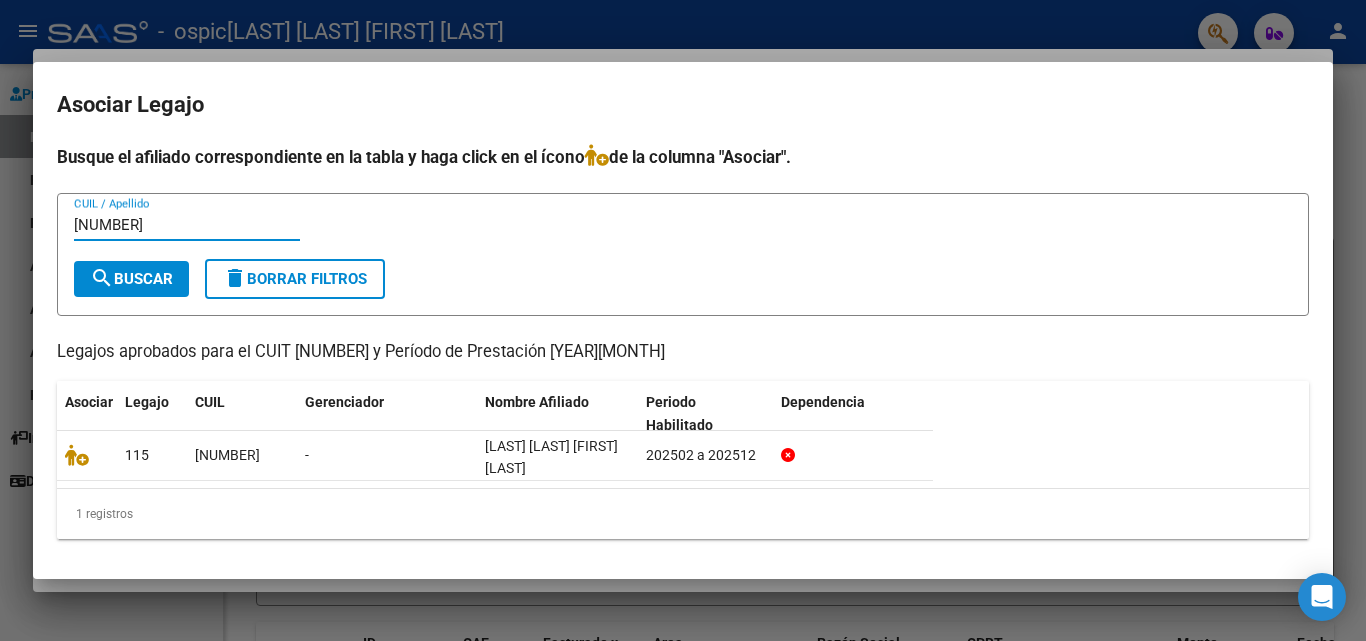 type on "20582419656" 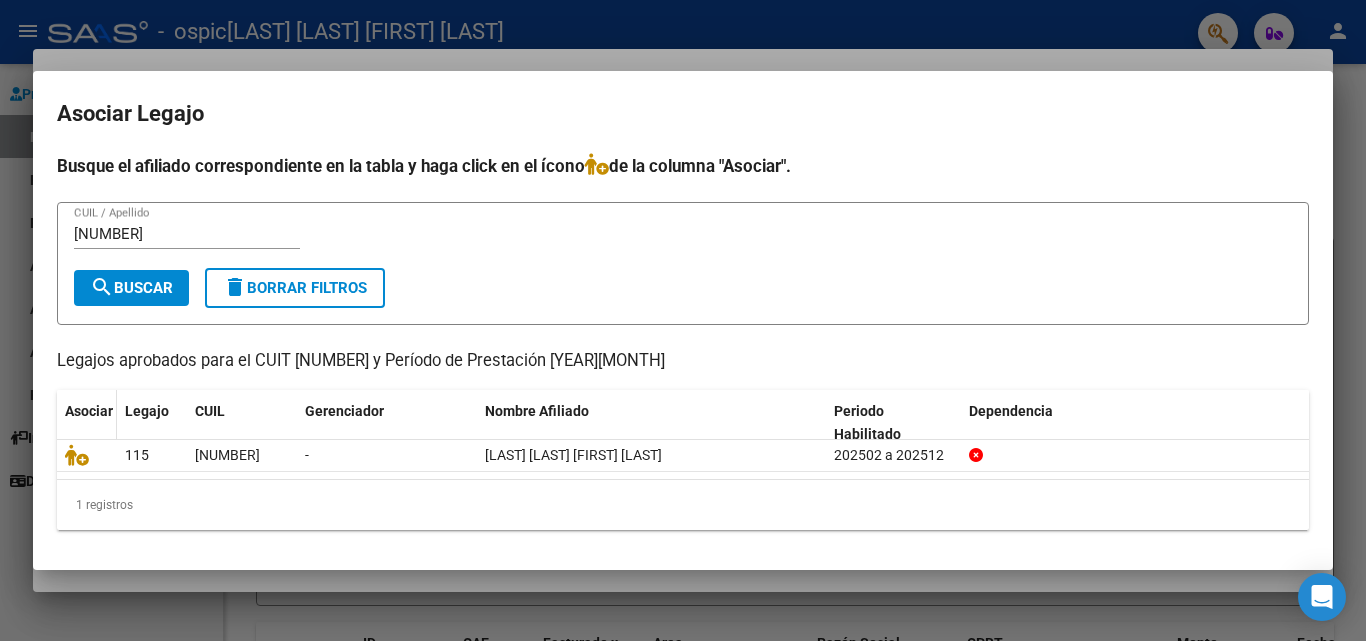 click on "Asociar" 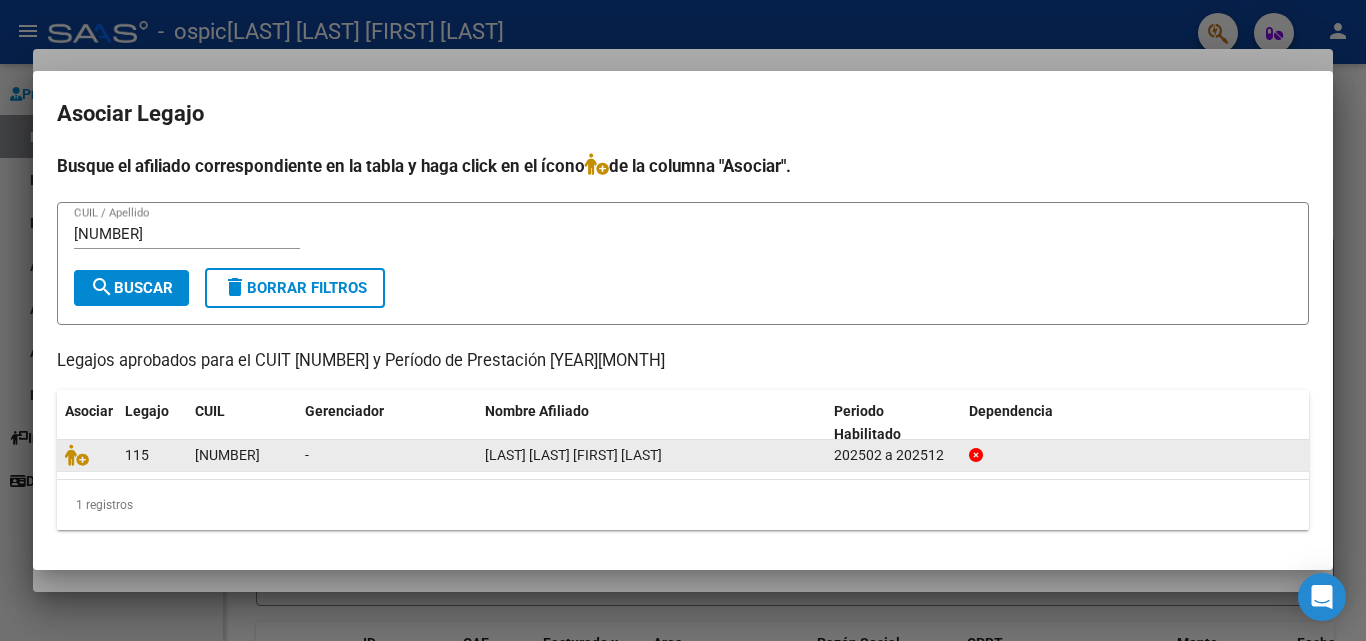 click 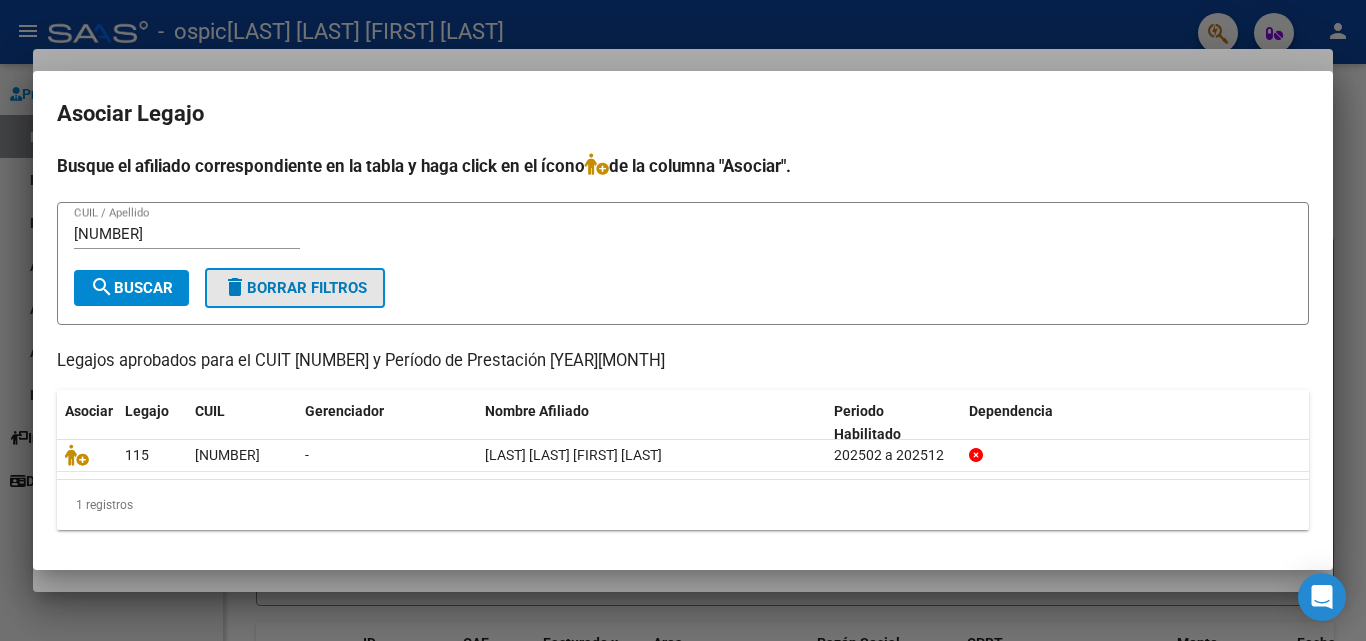 click on "delete  Borrar Filtros" at bounding box center (295, 288) 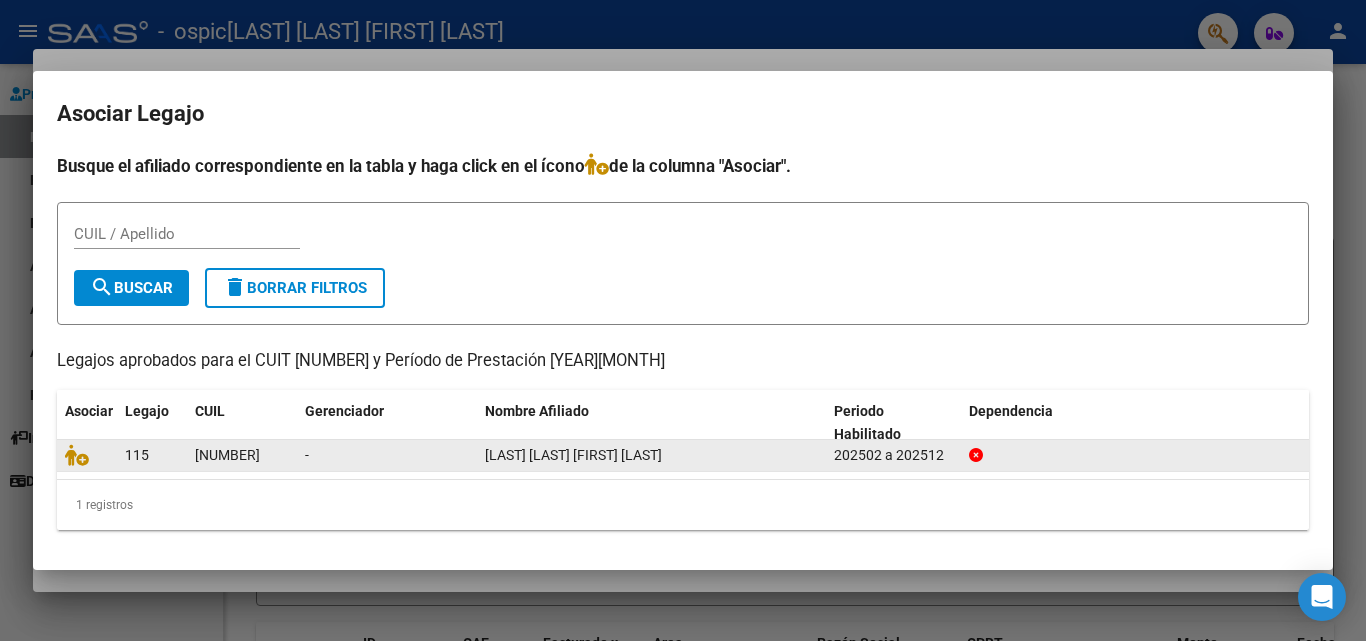 click 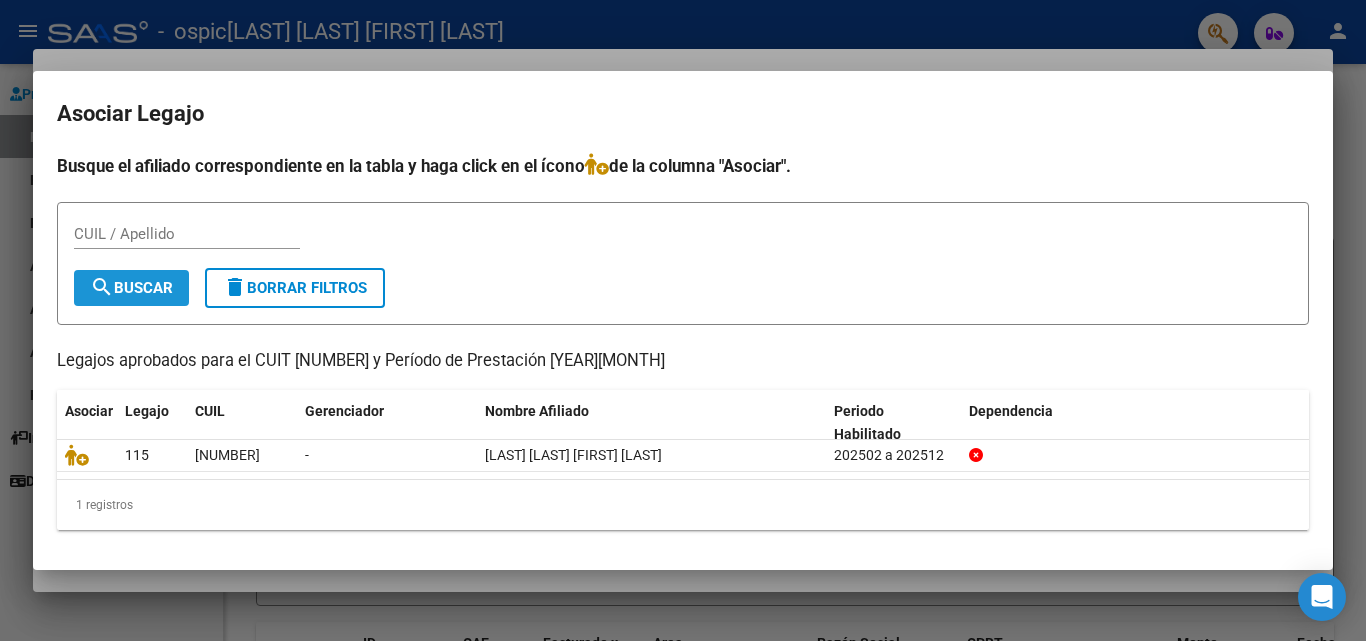 click on "search  Buscar" at bounding box center [131, 288] 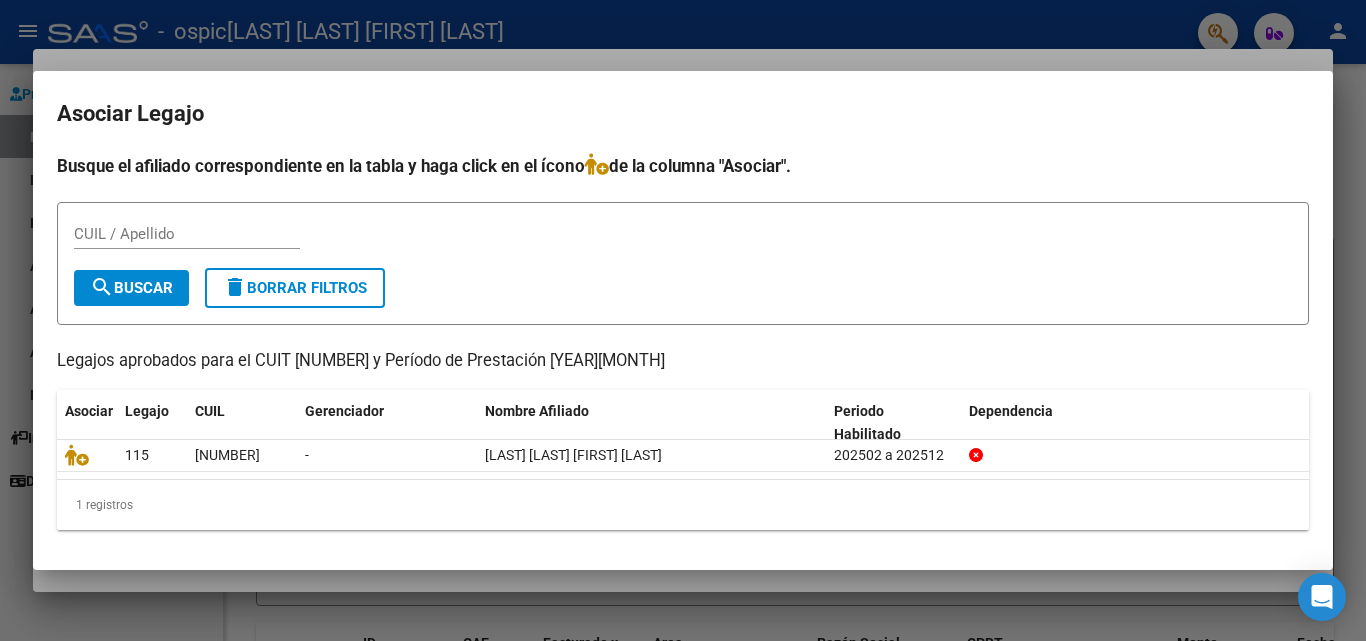click on "search  Buscar" at bounding box center (131, 288) 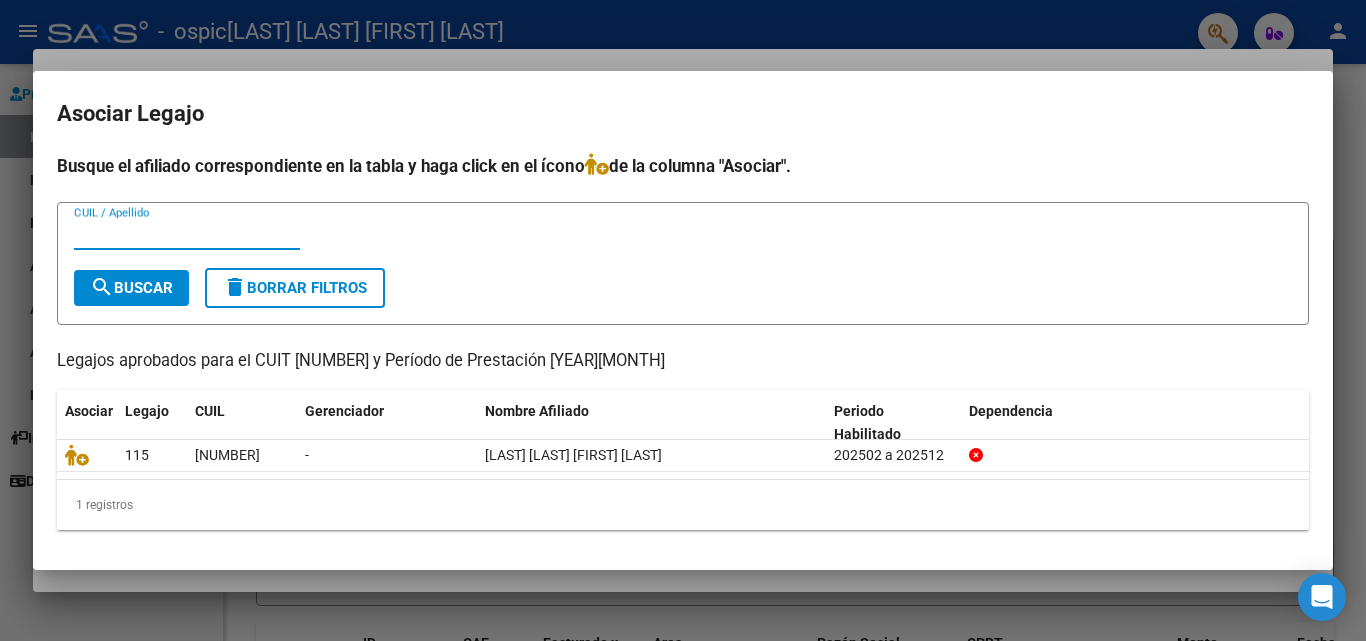 click on "CUIL / Apellido" at bounding box center (187, 234) 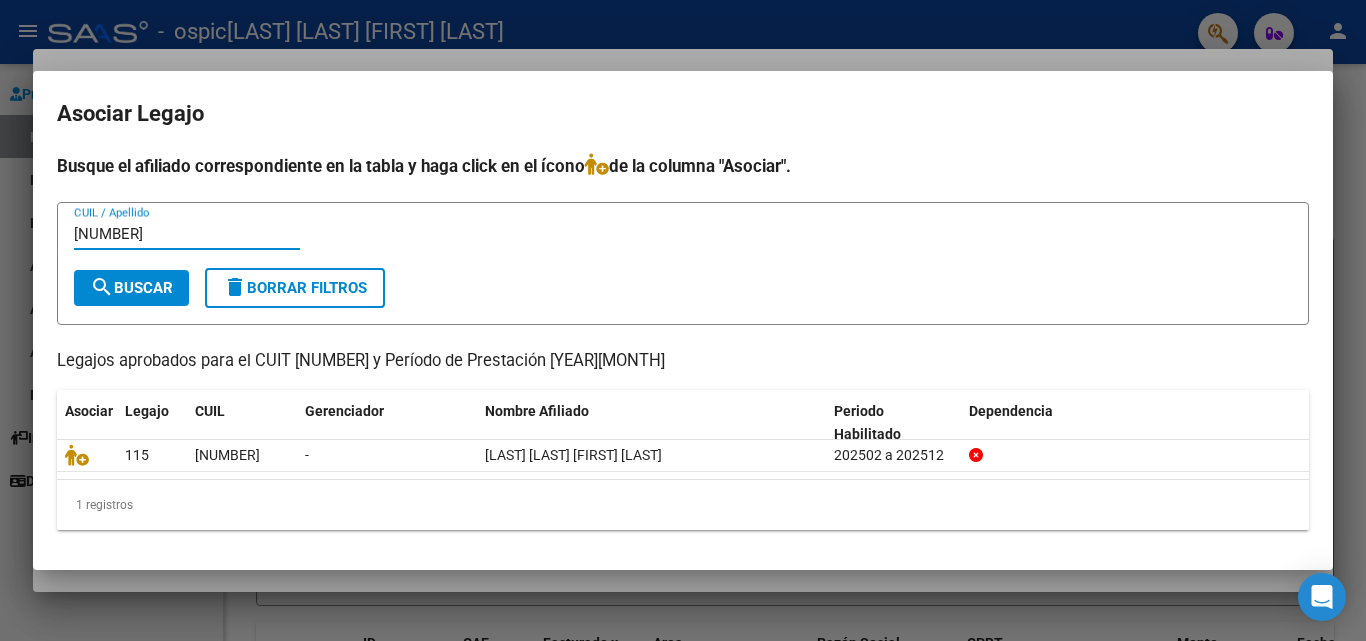 type on "20582419656" 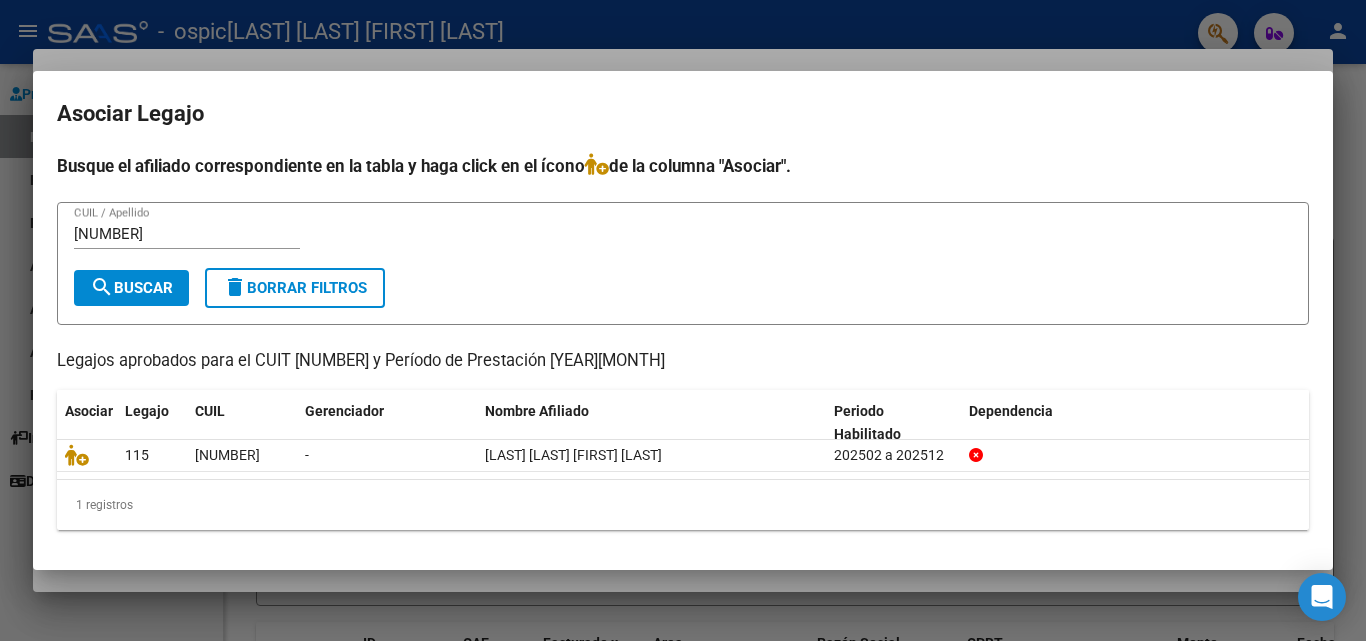 click at bounding box center (683, 320) 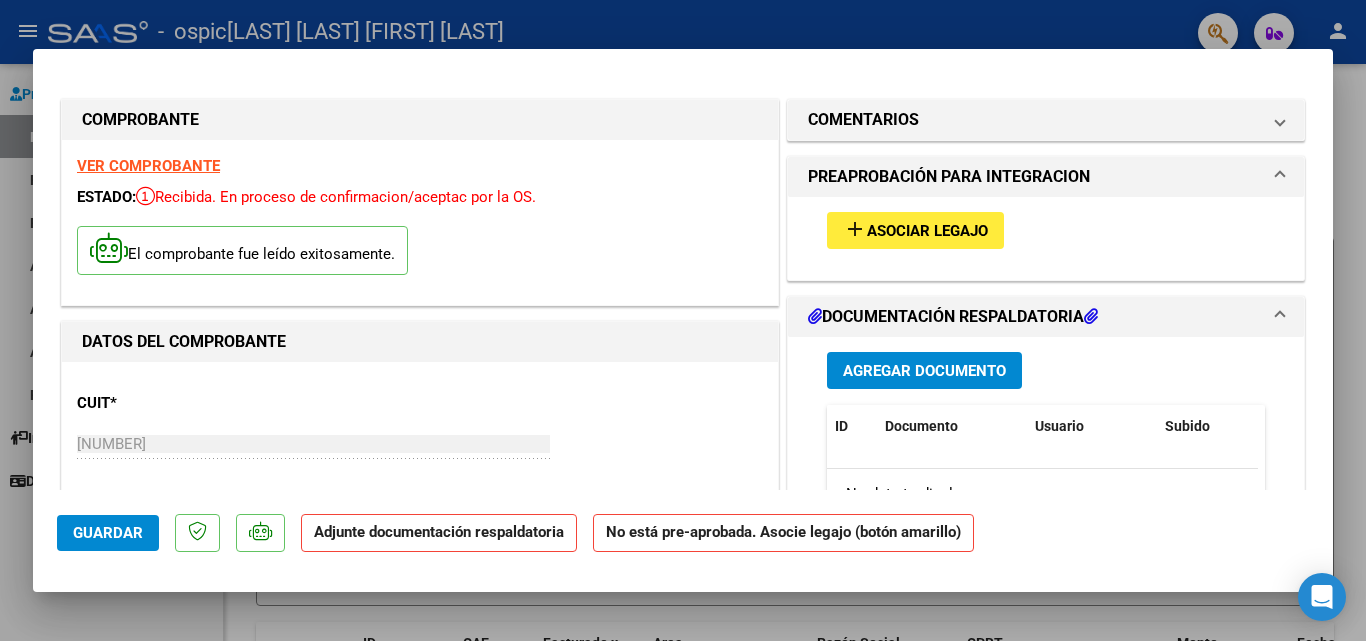 click on "Agregar Documento" at bounding box center (924, 371) 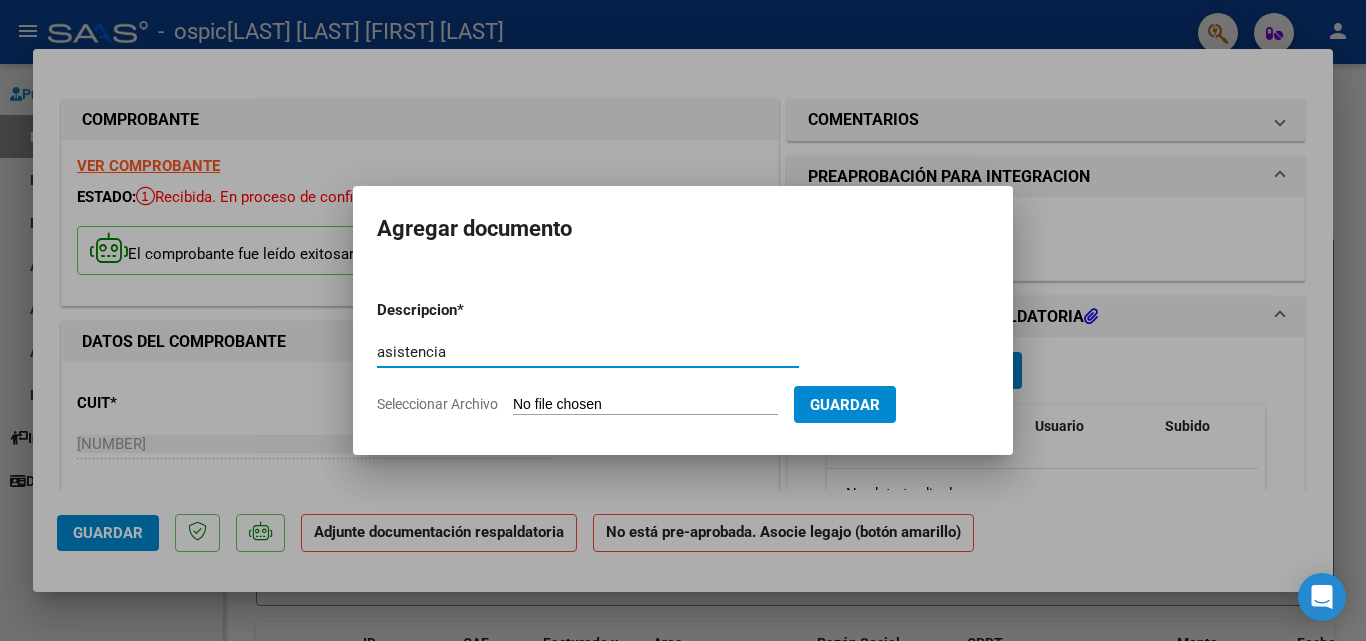 type on "asistencia" 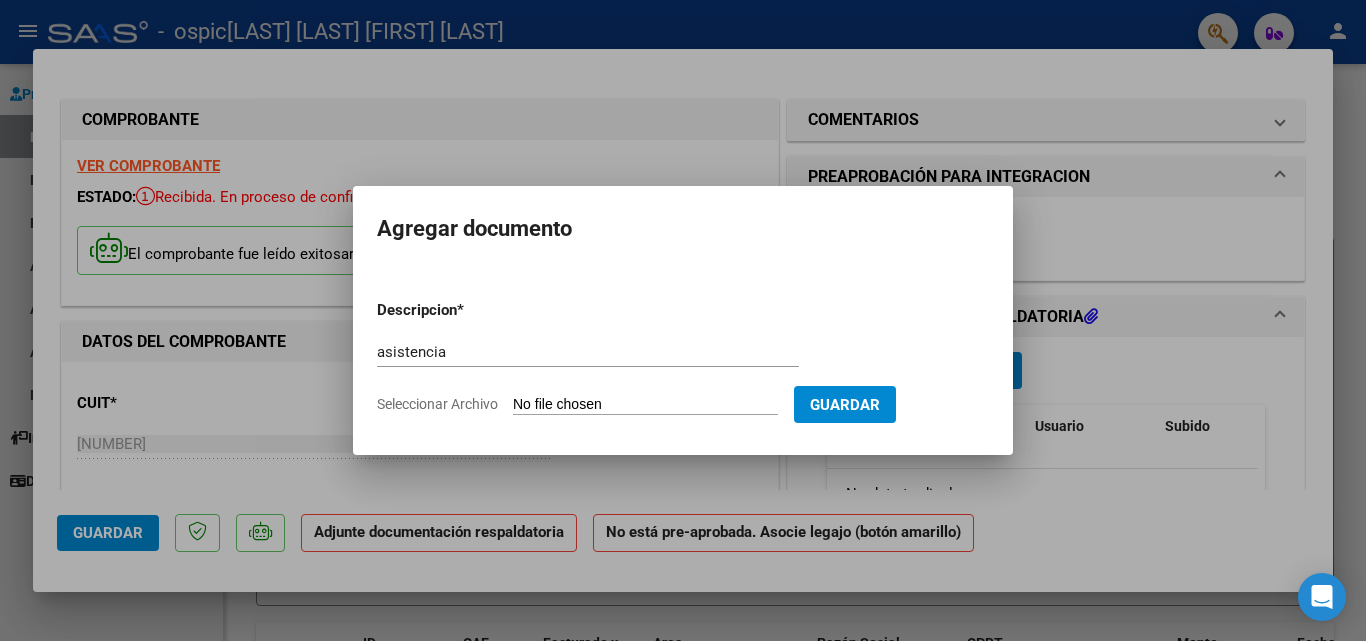 click on "Seleccionar Archivo" at bounding box center [645, 405] 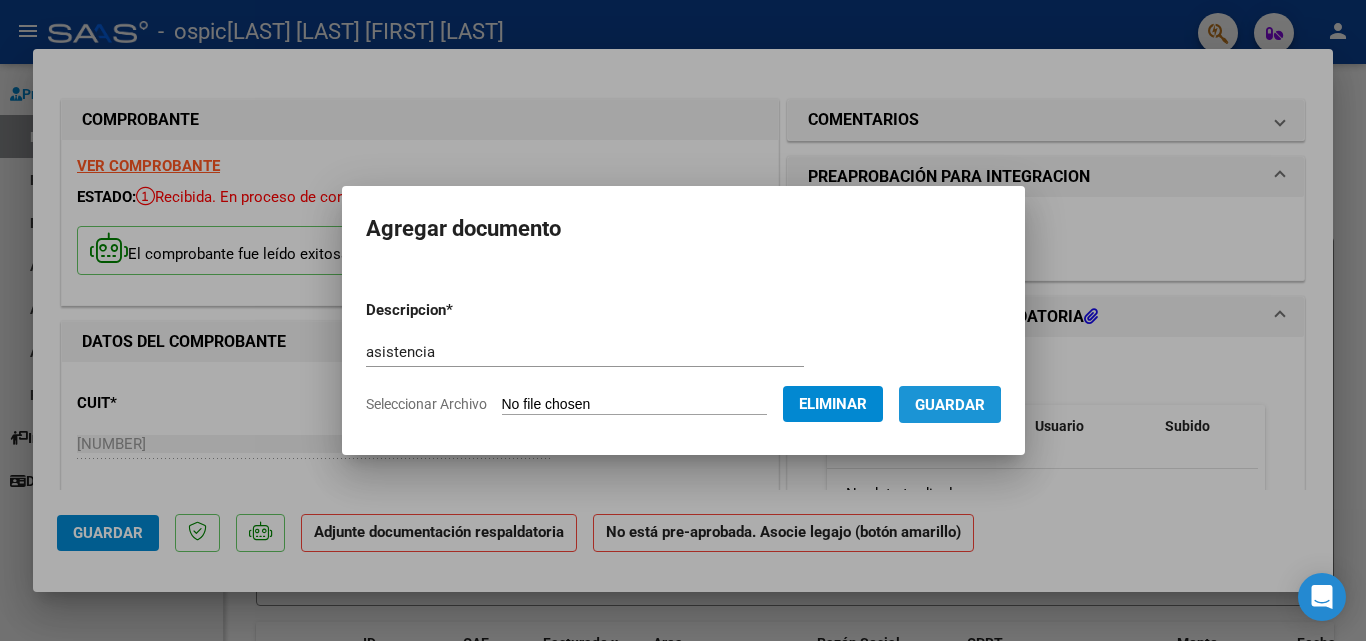 click on "Guardar" at bounding box center (950, 405) 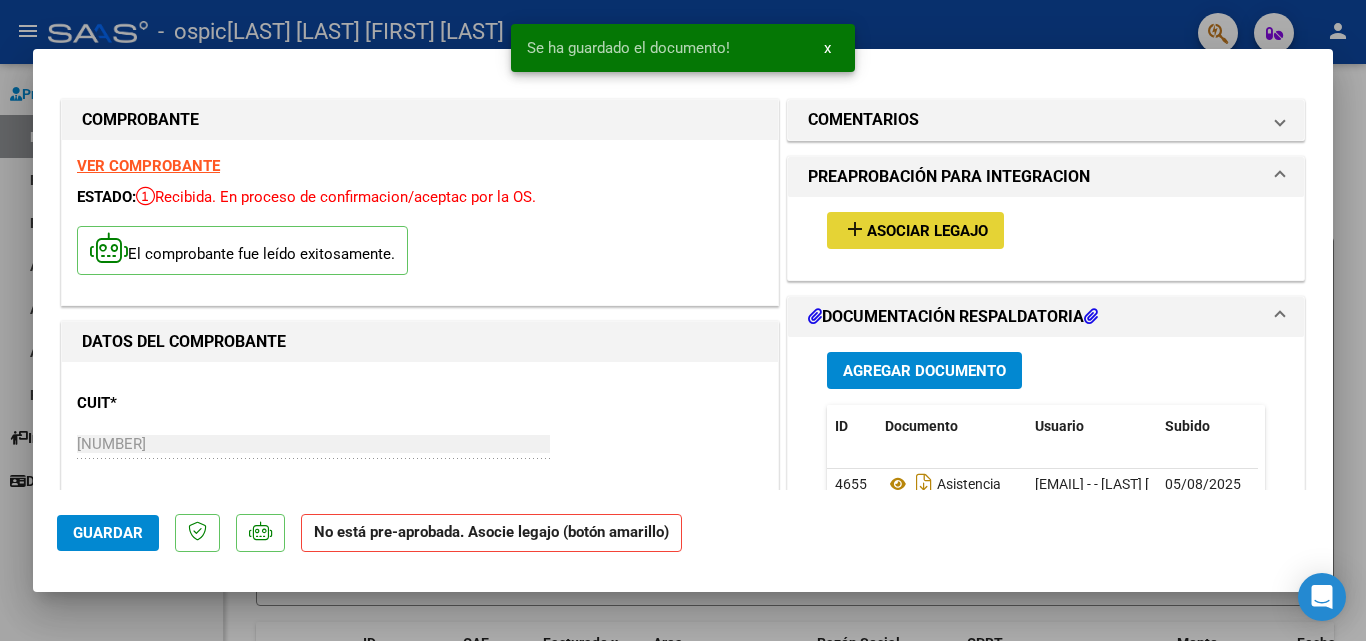click on "Asociar Legajo" at bounding box center [927, 231] 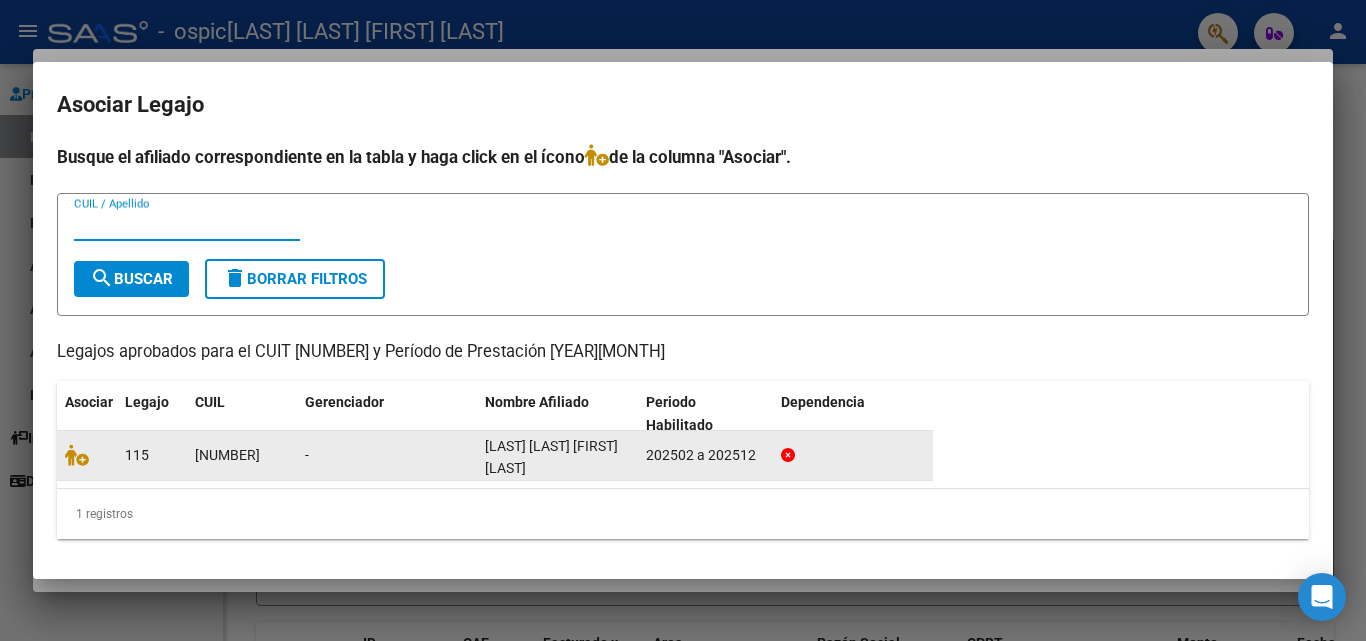 click on "202502 a 202512" 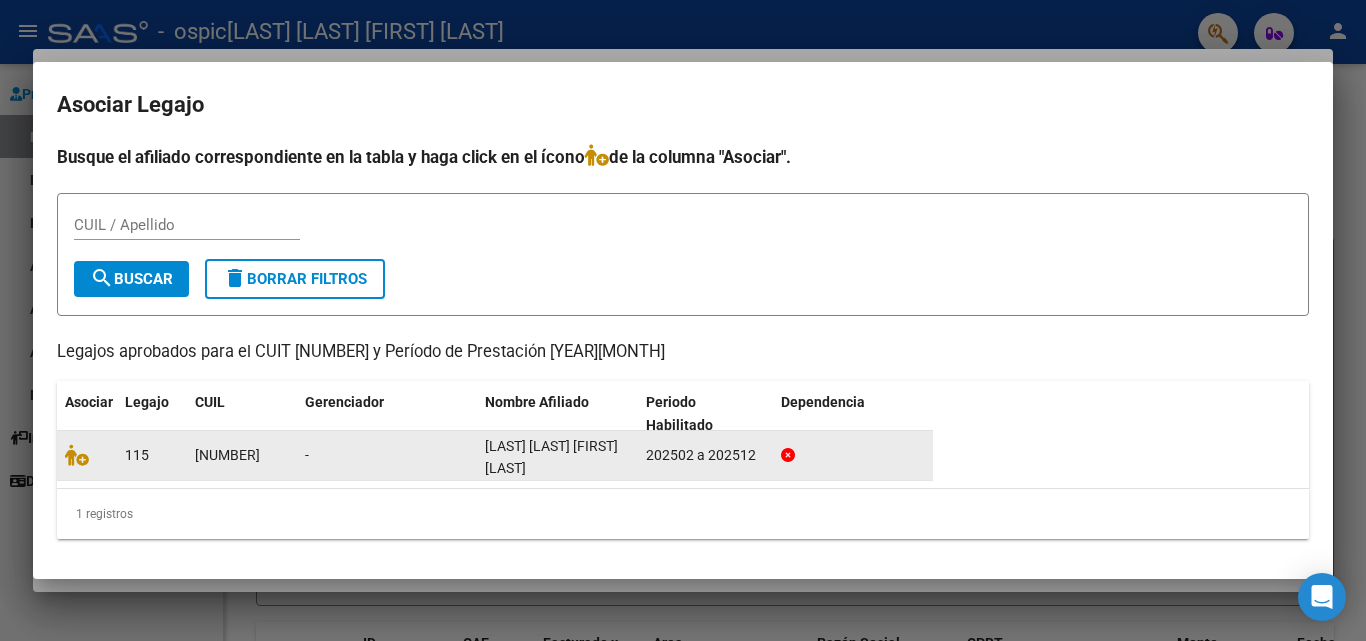 click on "202502 a 202512" 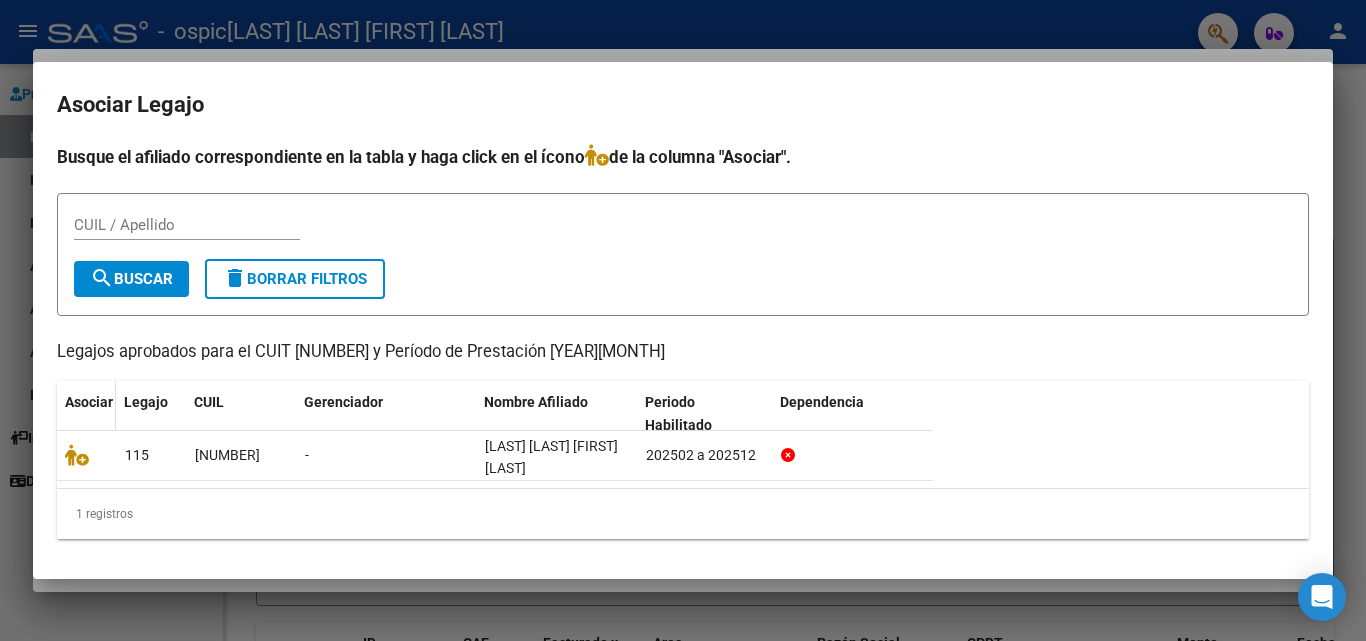 click 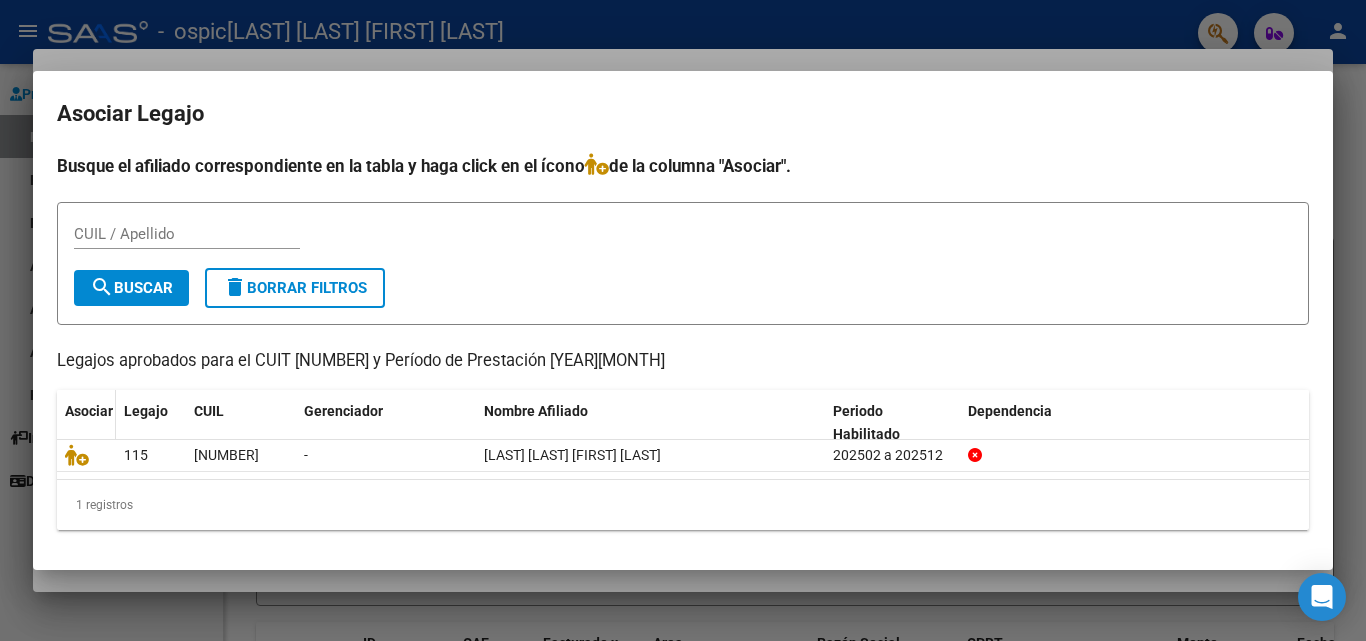 click on "Asociar" 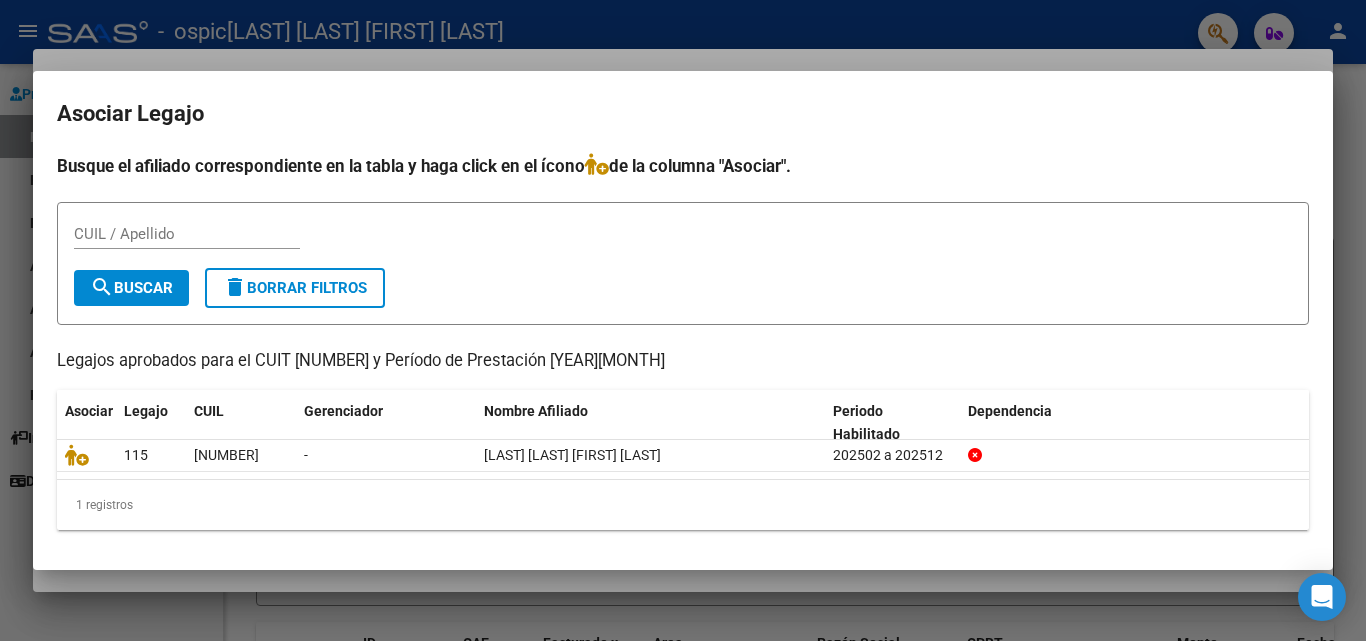 click on "CUIL / Apellido search  Buscar  delete  Borrar Filtros" at bounding box center [683, 263] 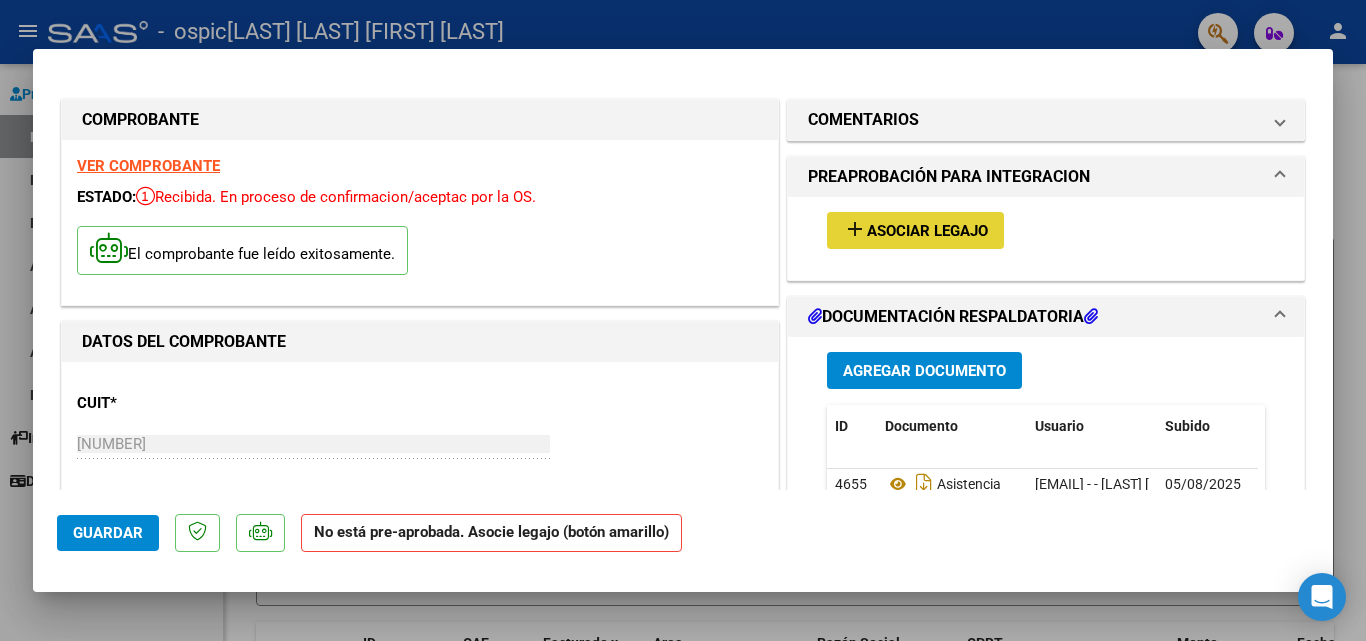 click on "Asociar Legajo" at bounding box center (927, 231) 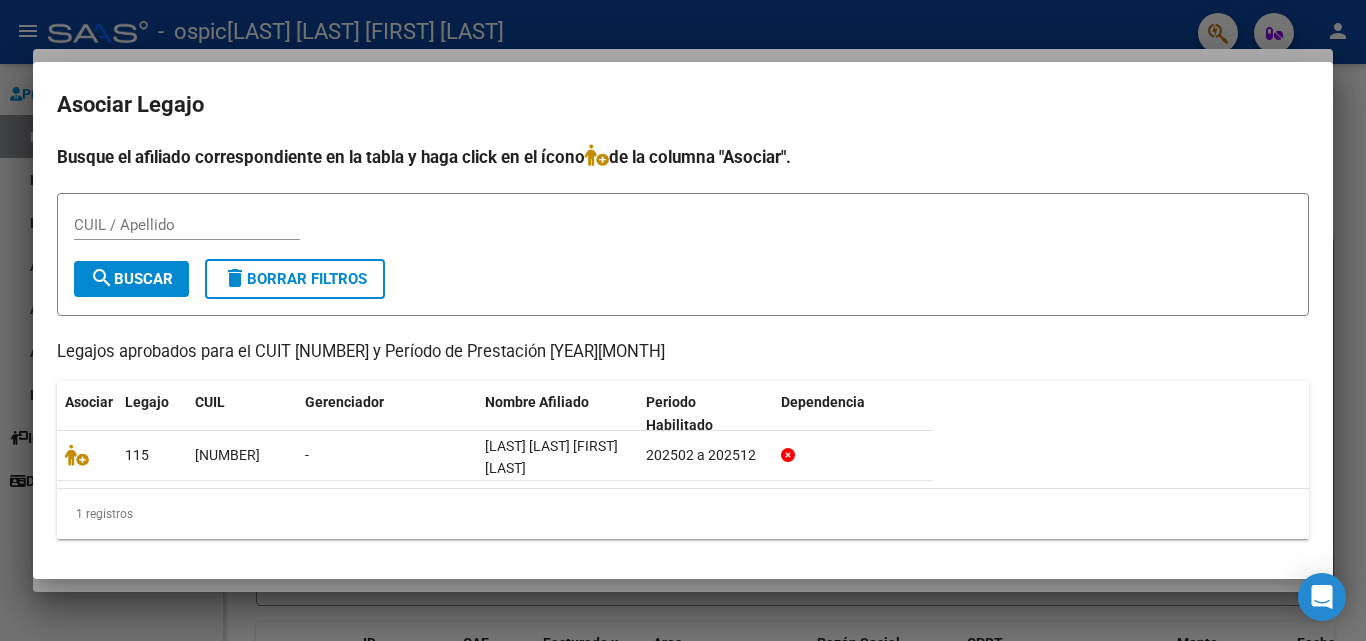 click at bounding box center [683, 320] 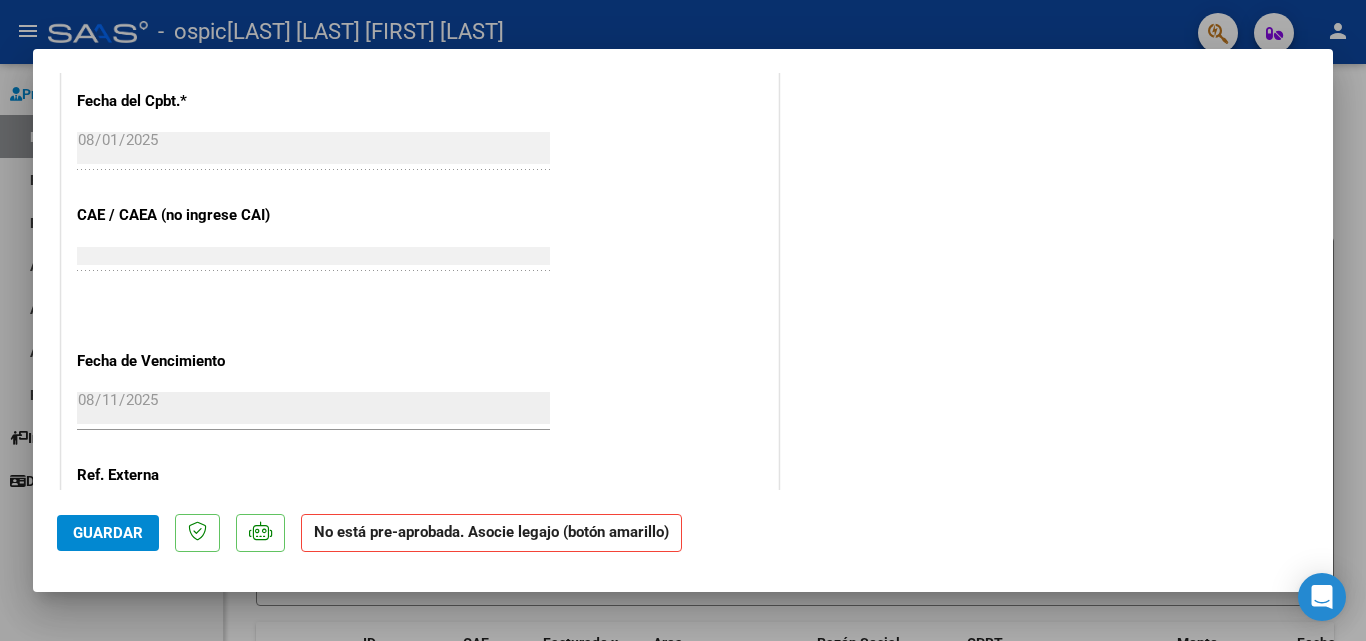 scroll, scrollTop: 1310, scrollLeft: 0, axis: vertical 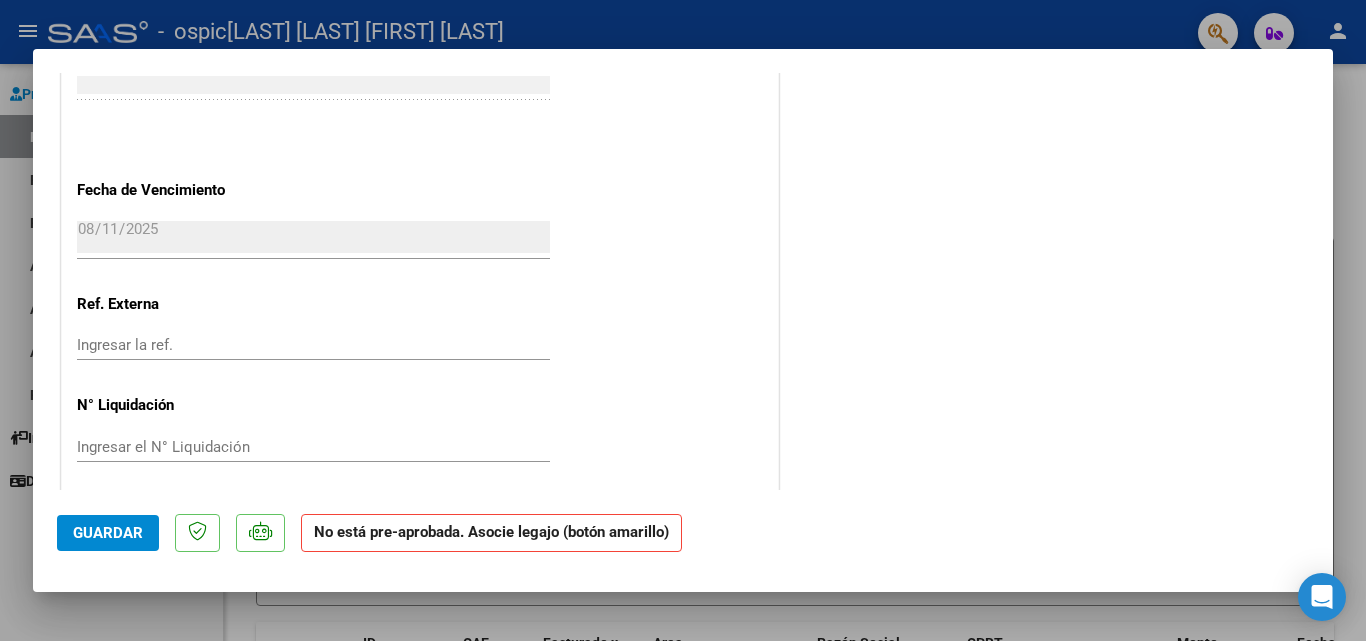 click on "Ingresar el N° Liquidación" at bounding box center [313, 447] 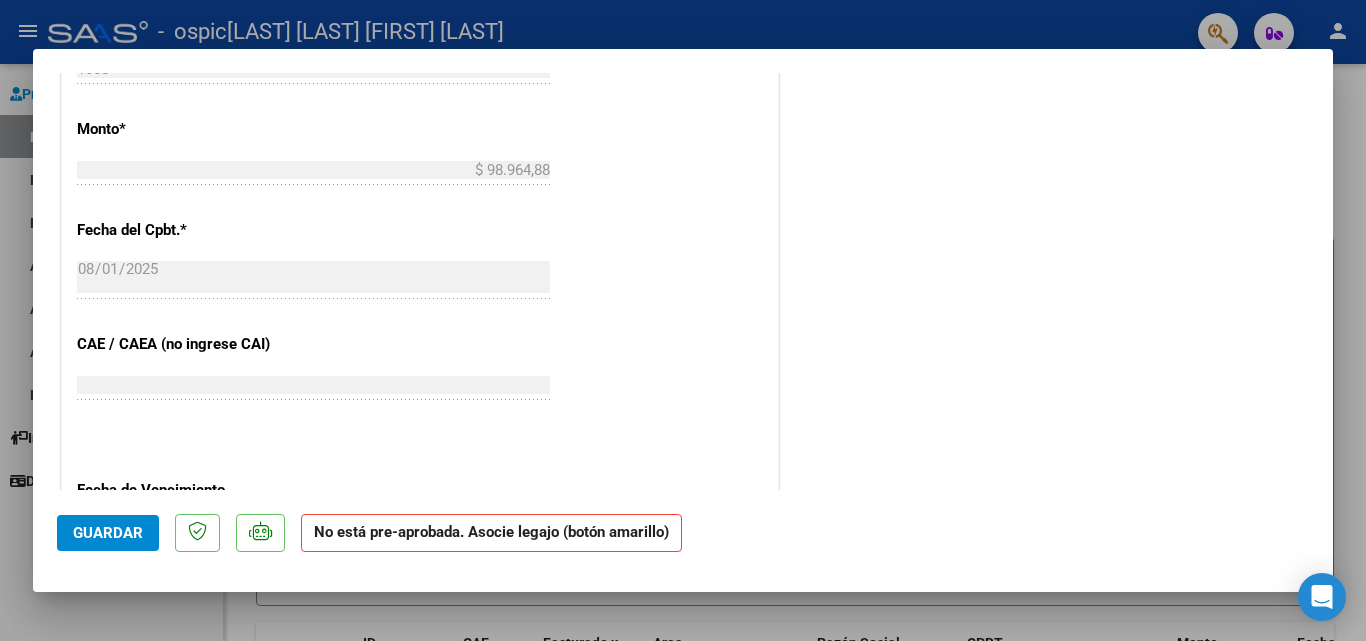 scroll, scrollTop: 710, scrollLeft: 0, axis: vertical 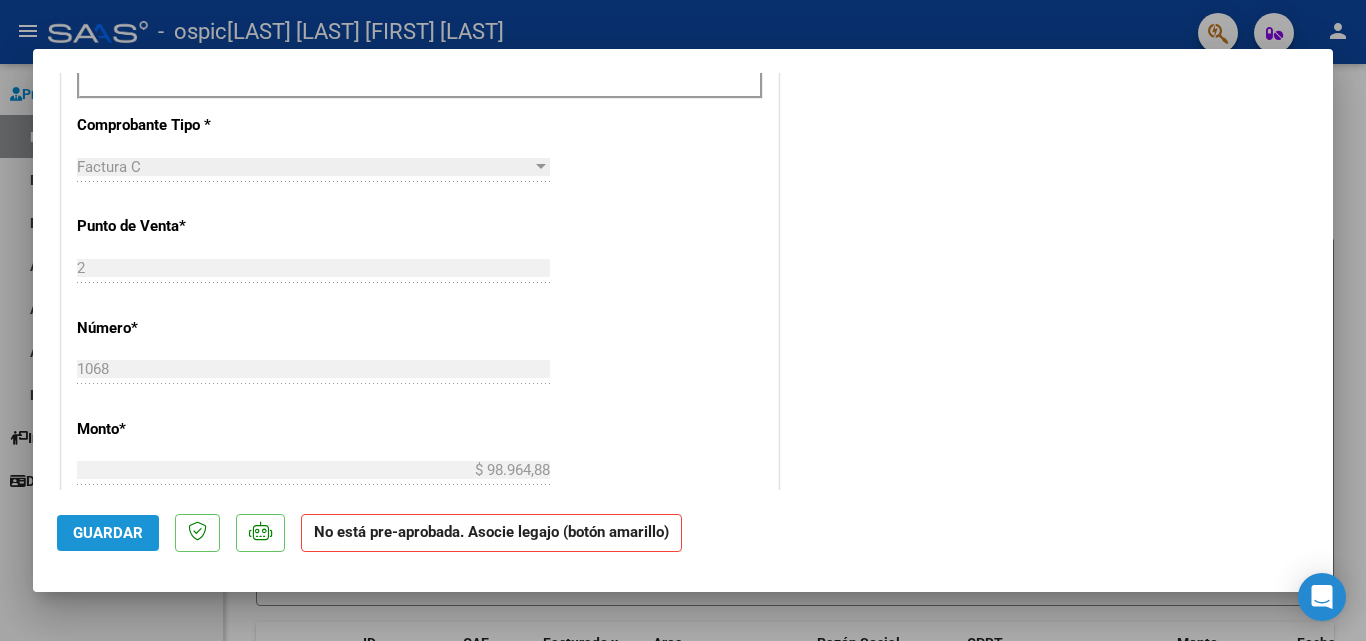 click on "Guardar" 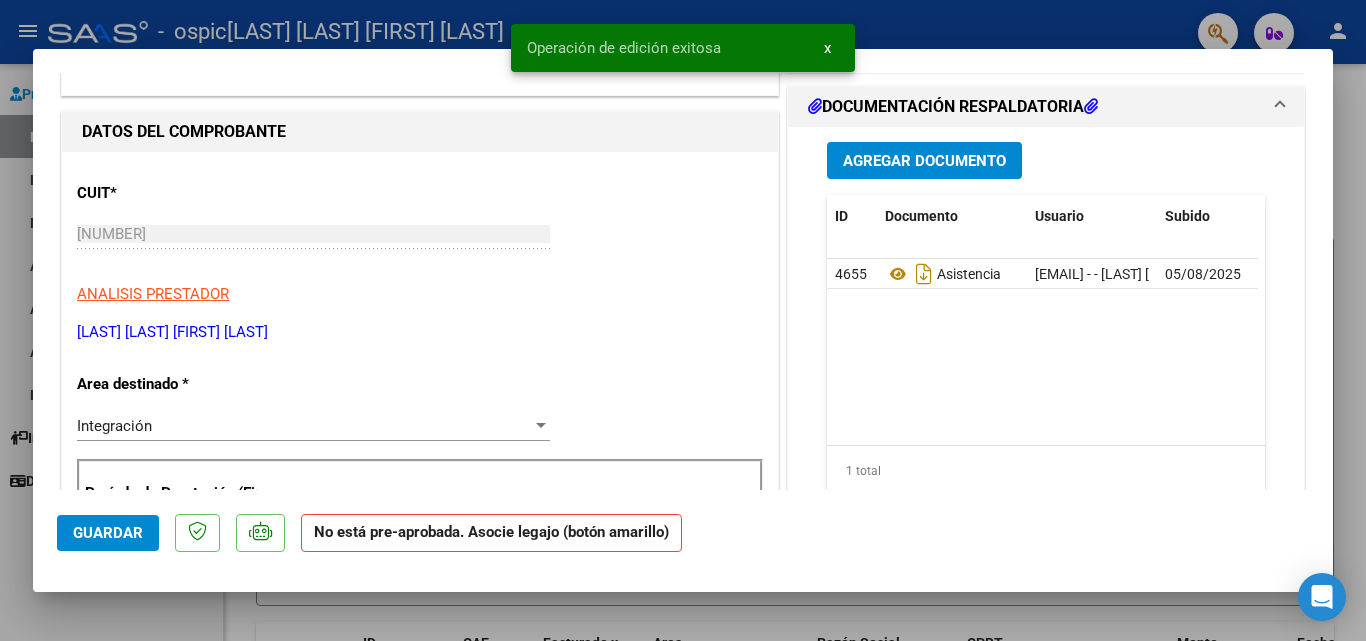 scroll, scrollTop: 0, scrollLeft: 0, axis: both 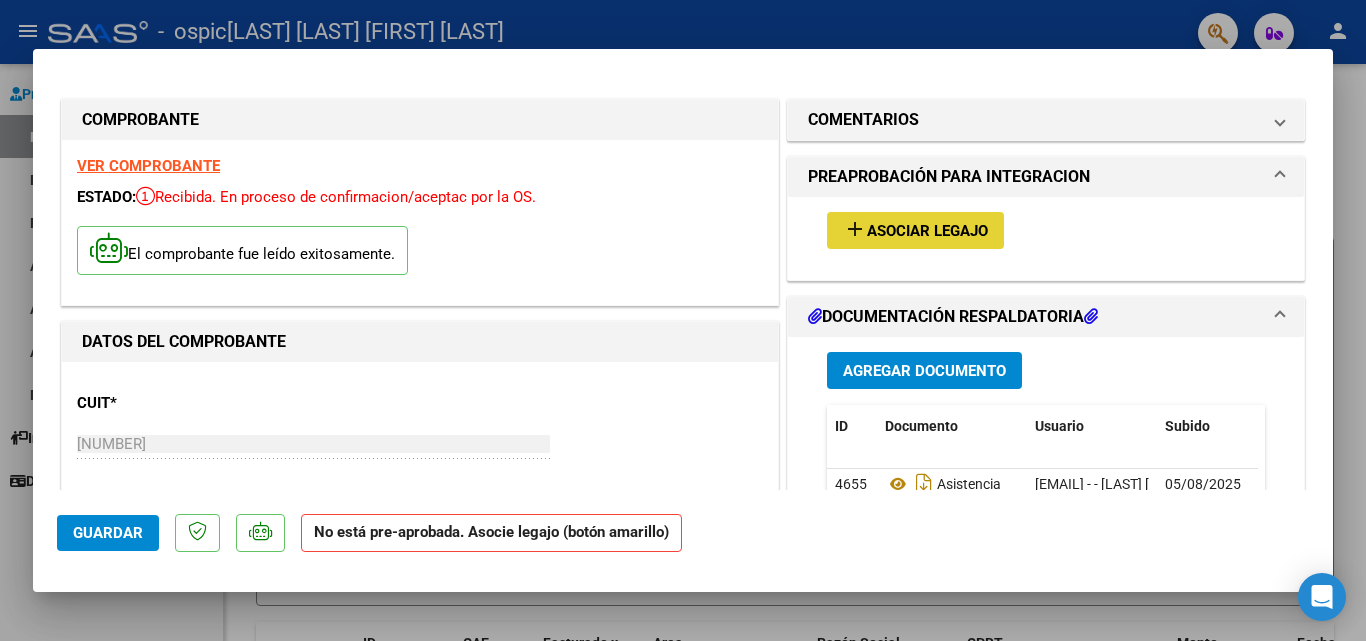click on "Asociar Legajo" at bounding box center [927, 231] 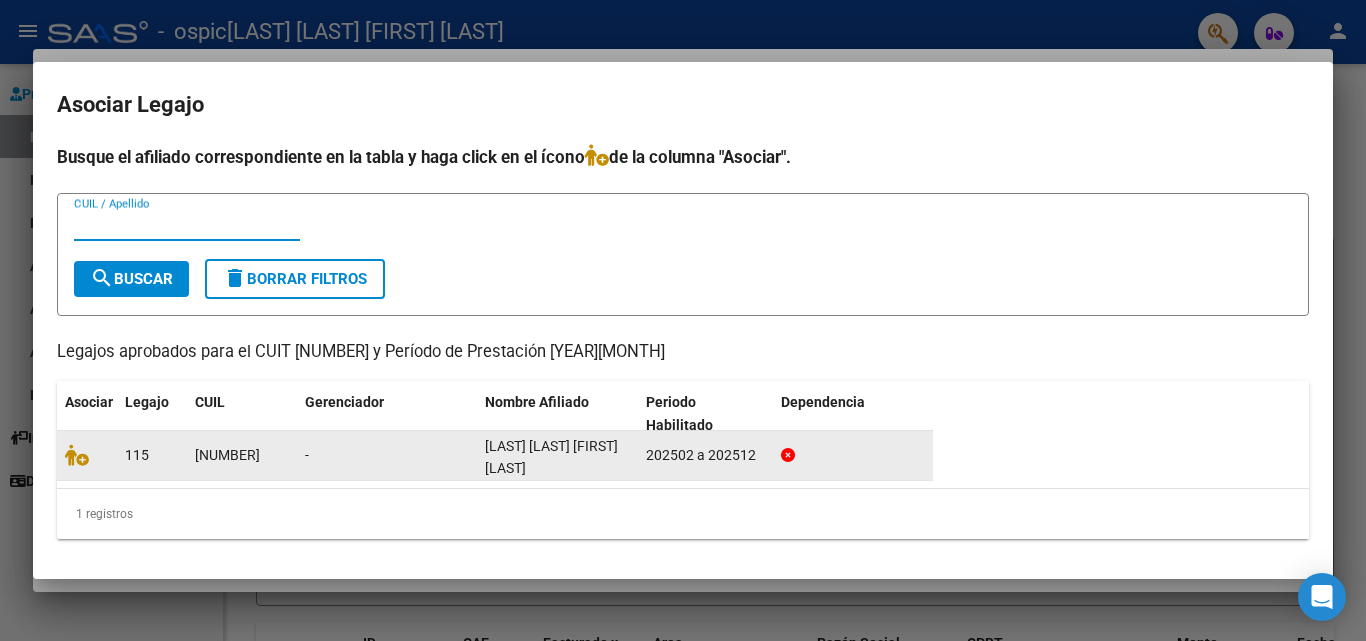 click on "20582419656" 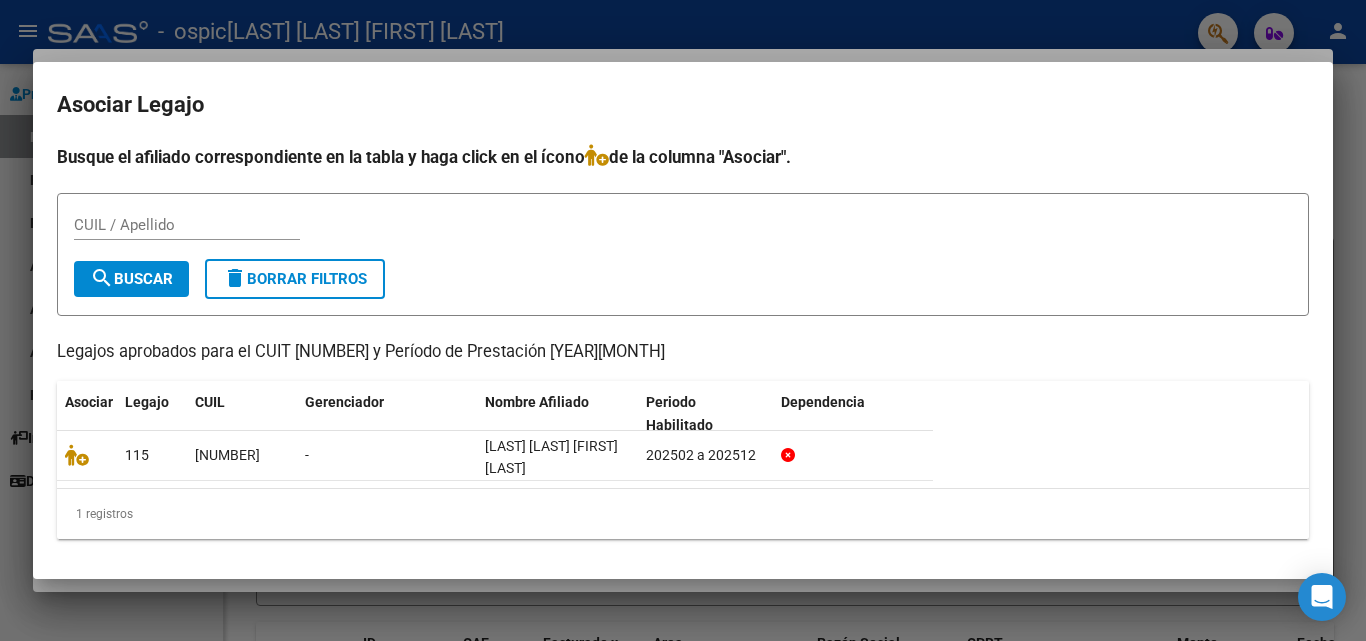 click at bounding box center (683, 320) 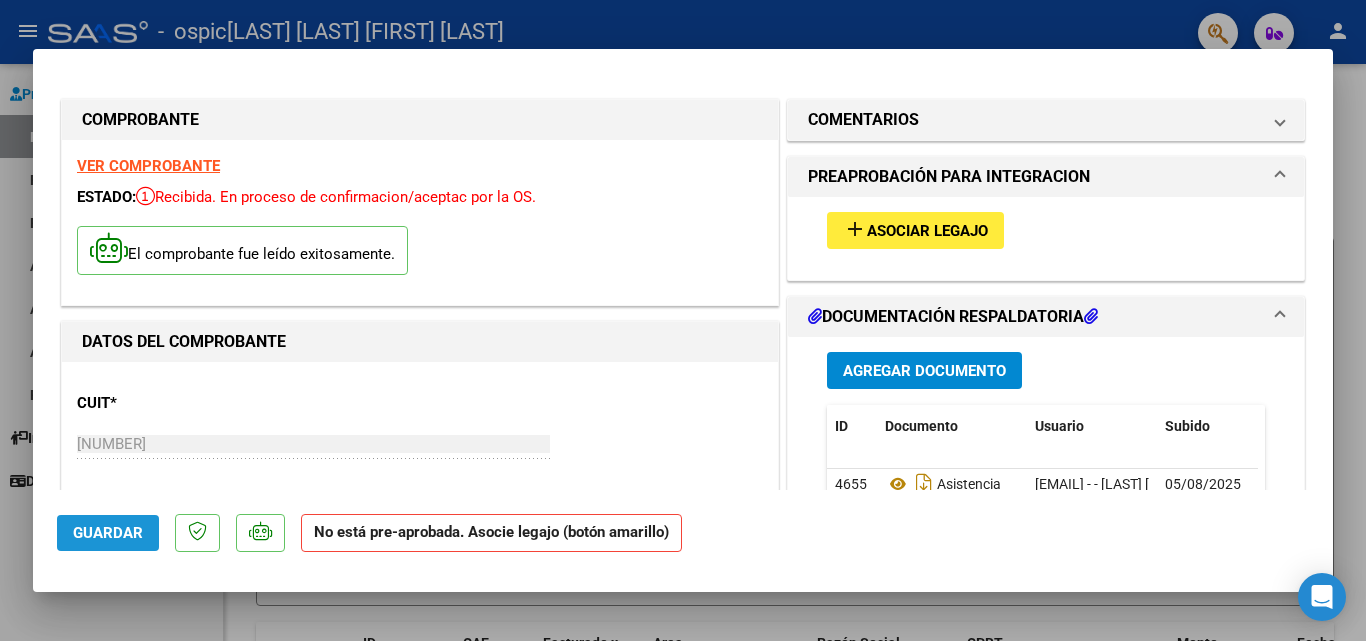 click on "Guardar" 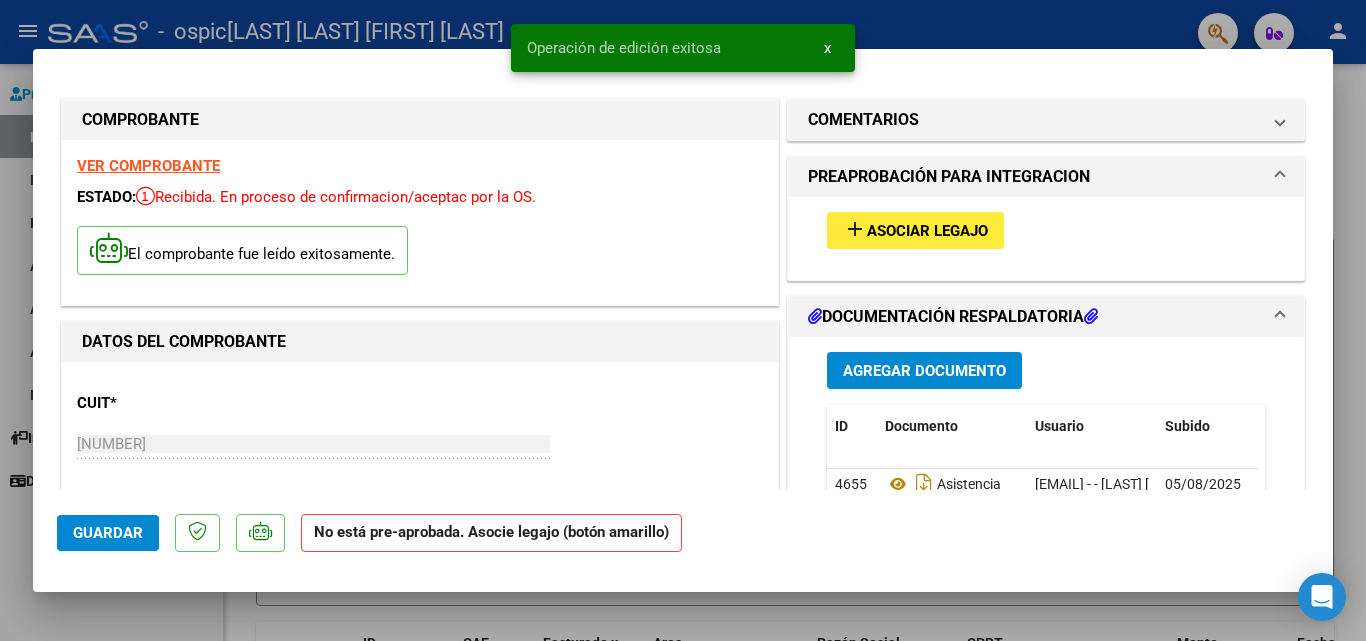 click at bounding box center (683, 320) 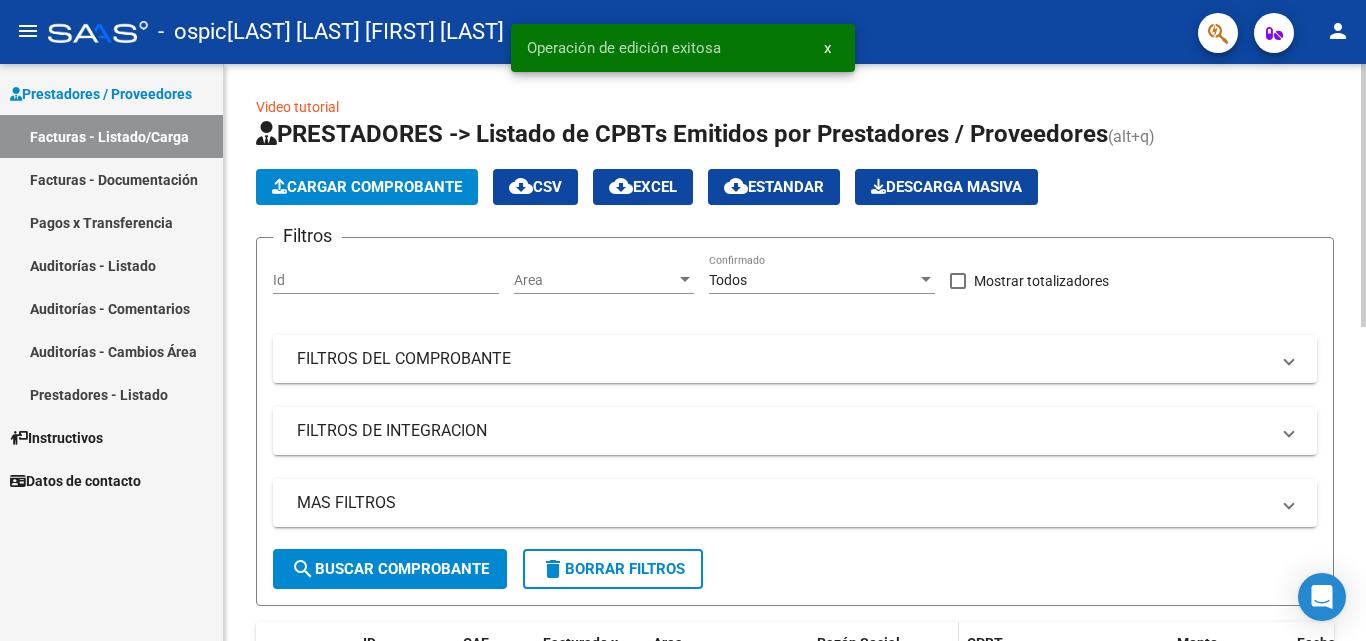 scroll, scrollTop: 200, scrollLeft: 0, axis: vertical 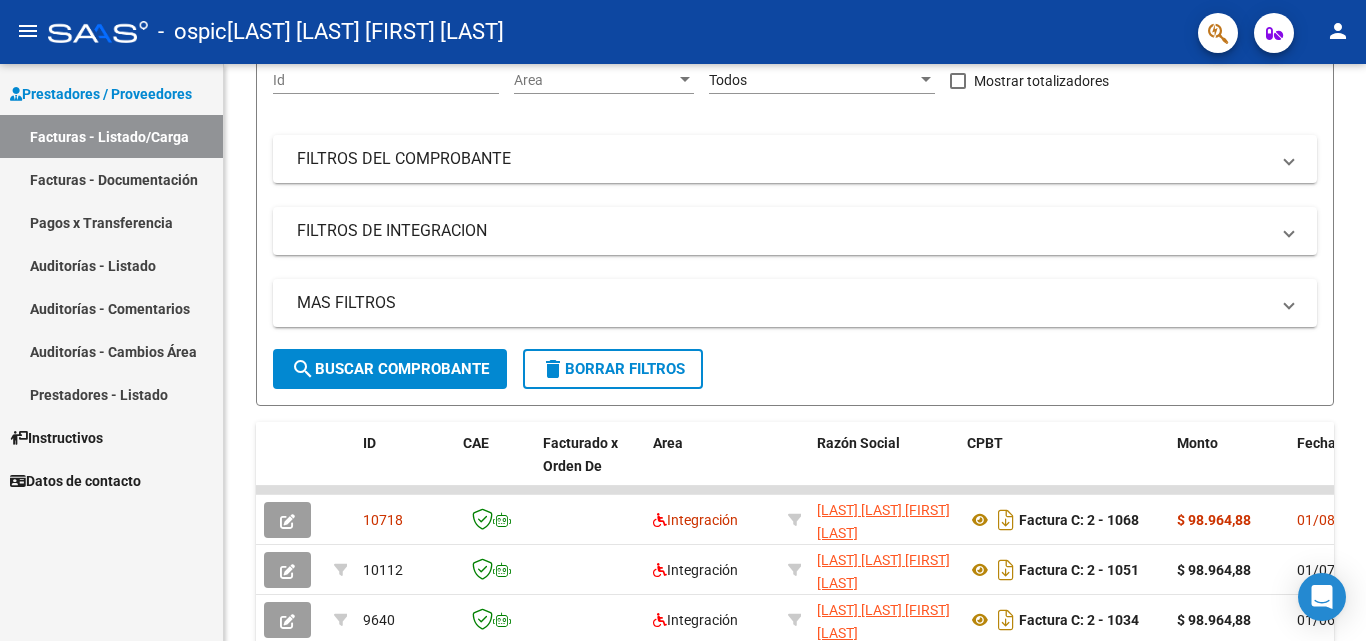 click on "person" 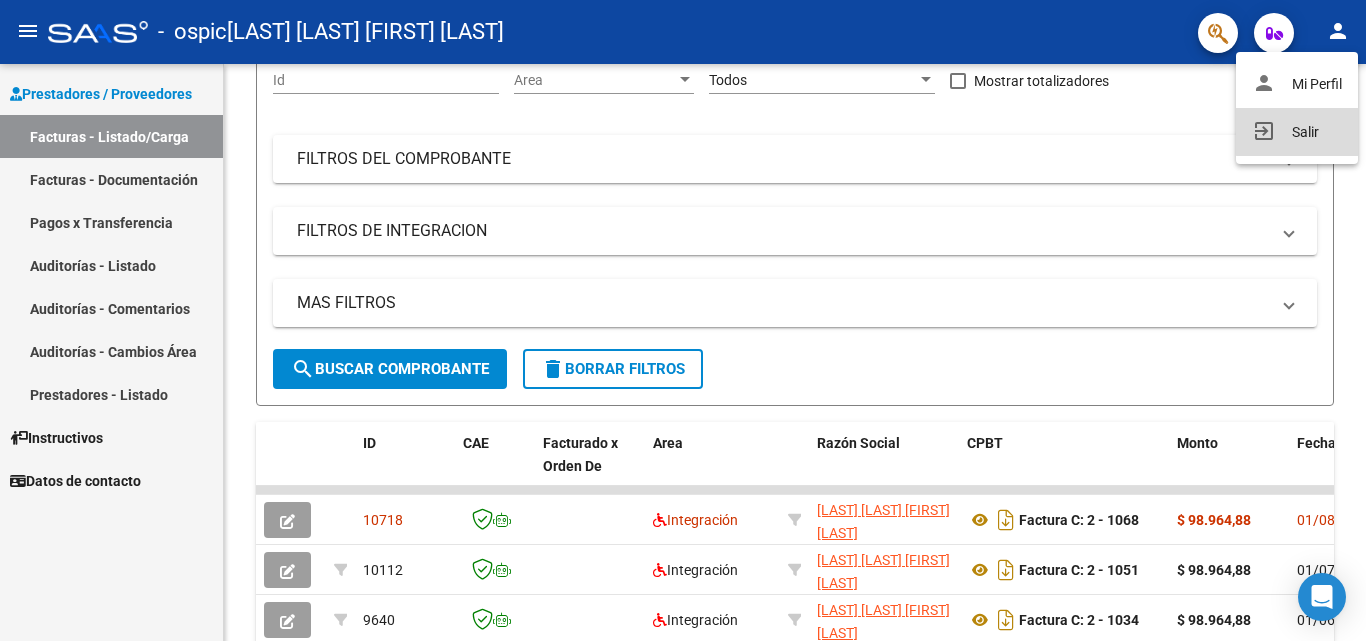 click on "exit_to_app  Salir" at bounding box center [1297, 132] 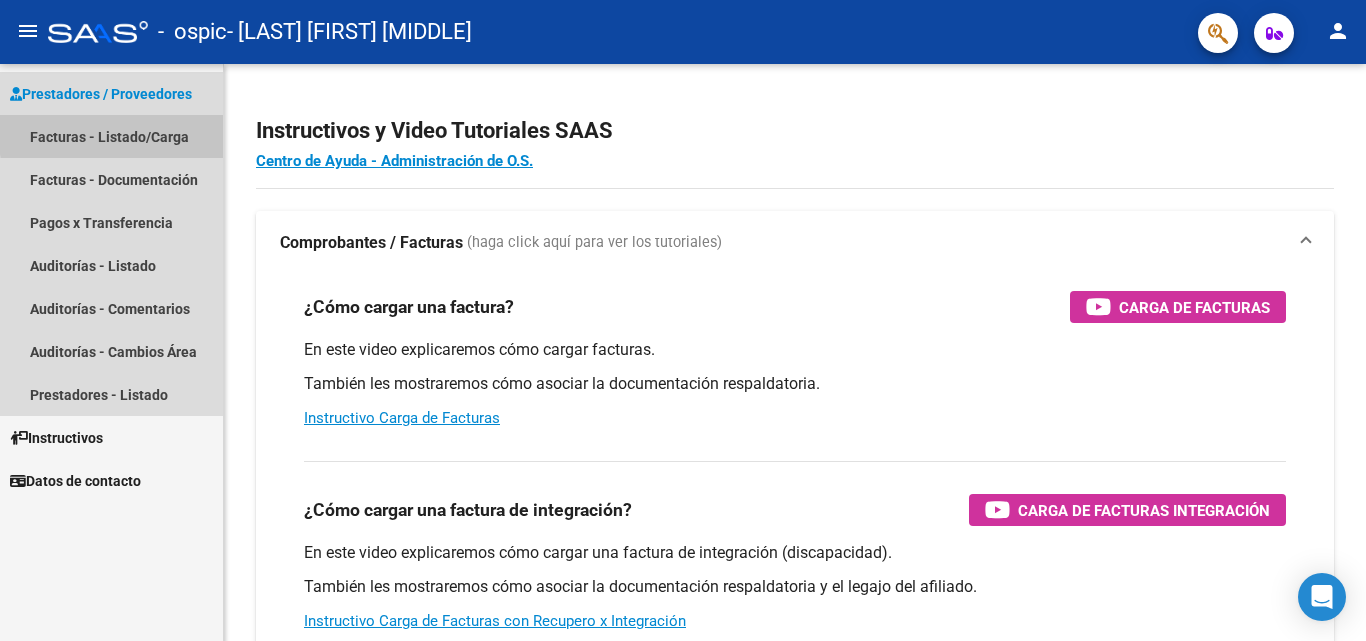 click on "Facturas - Listado/Carga" at bounding box center (111, 136) 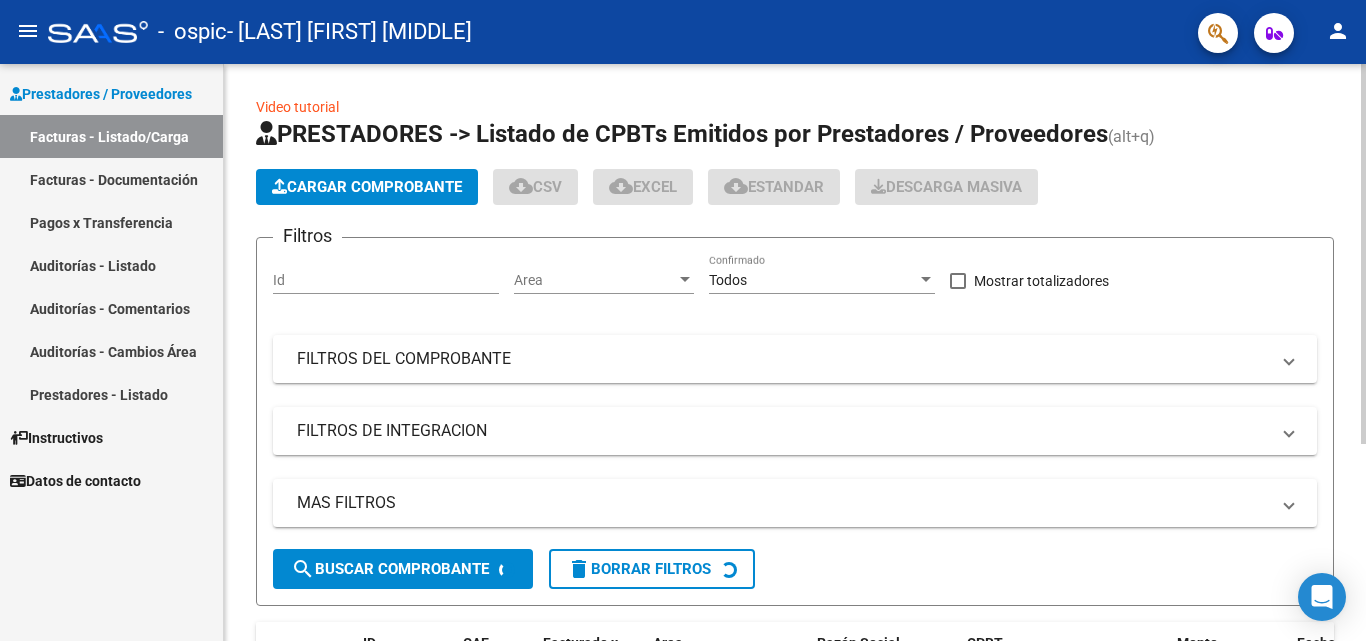 click on "Cargar Comprobante" 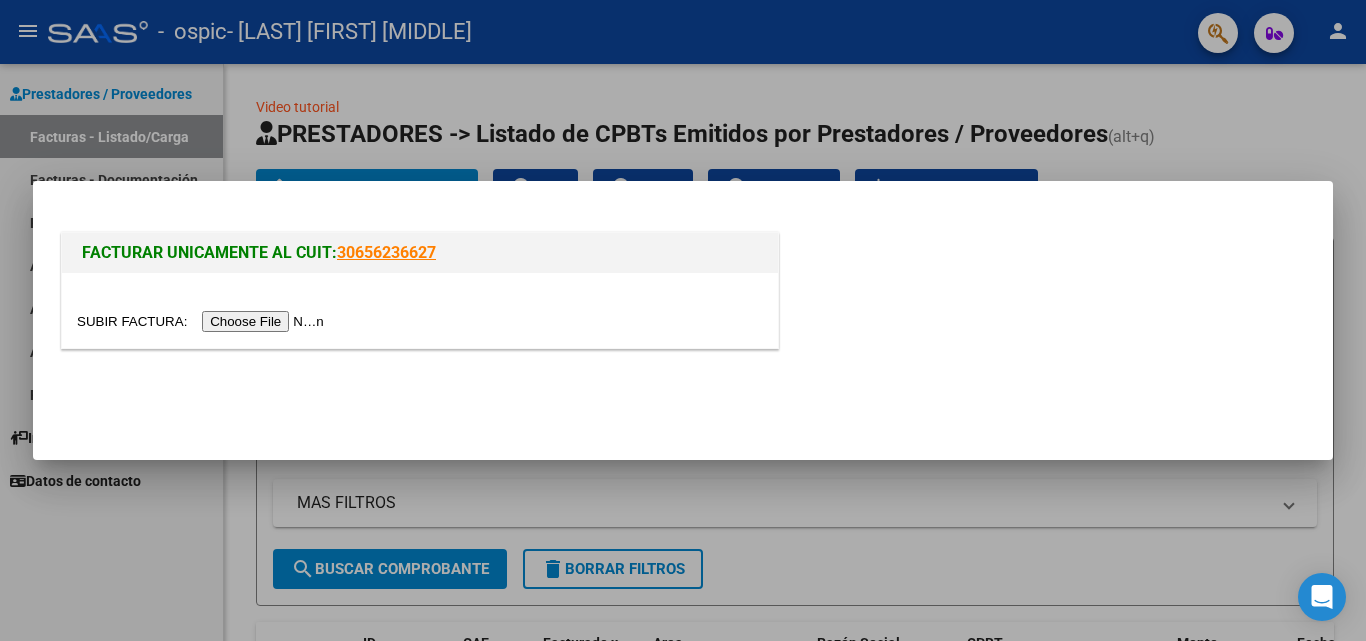 click at bounding box center [203, 321] 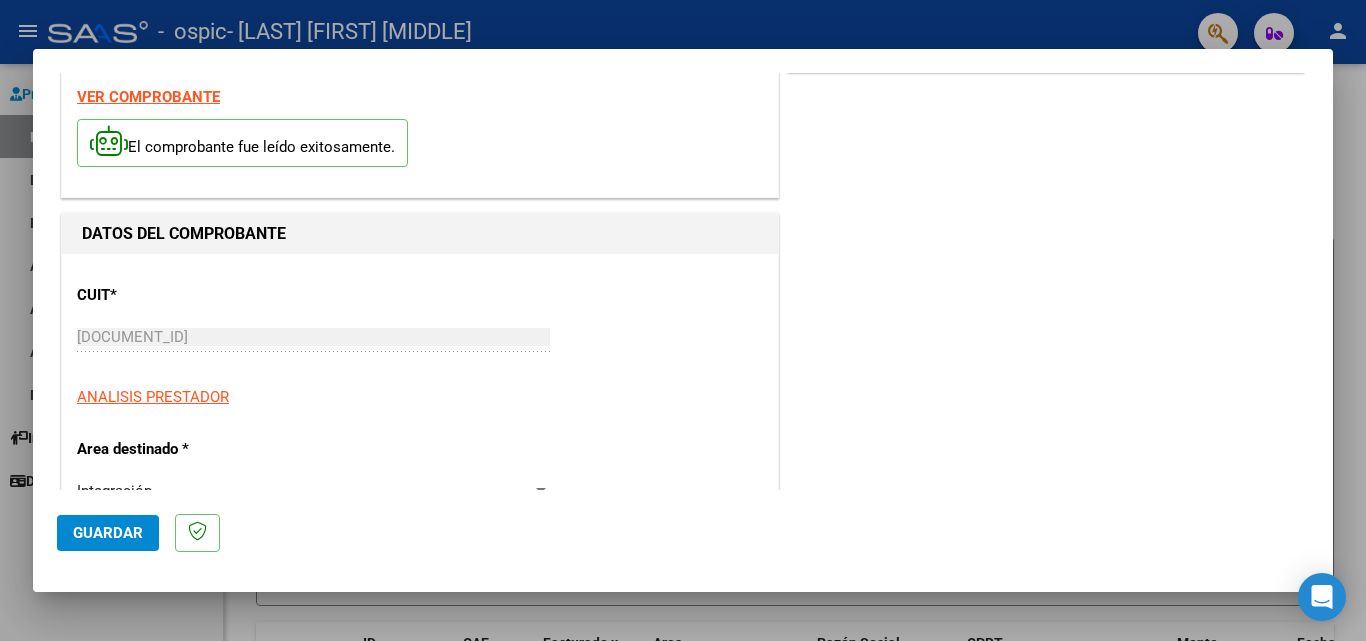 scroll, scrollTop: 300, scrollLeft: 0, axis: vertical 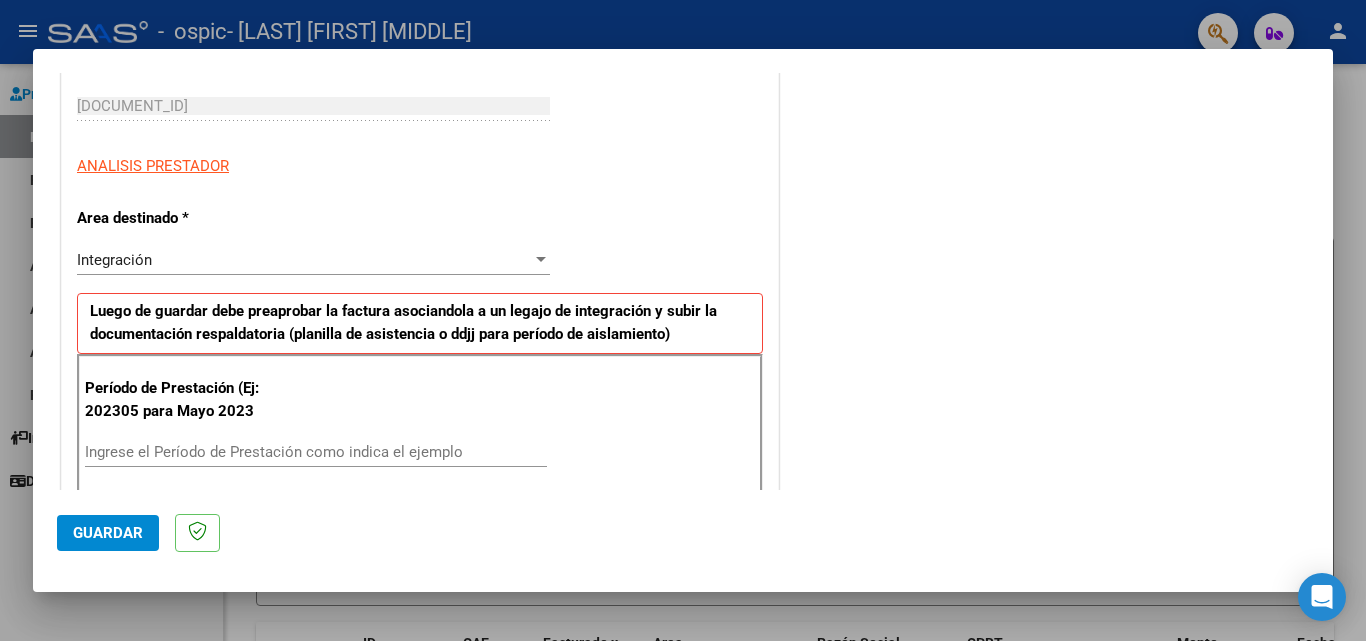 click on "Ingrese el Período de Prestación como indica el ejemplo" at bounding box center (316, 452) 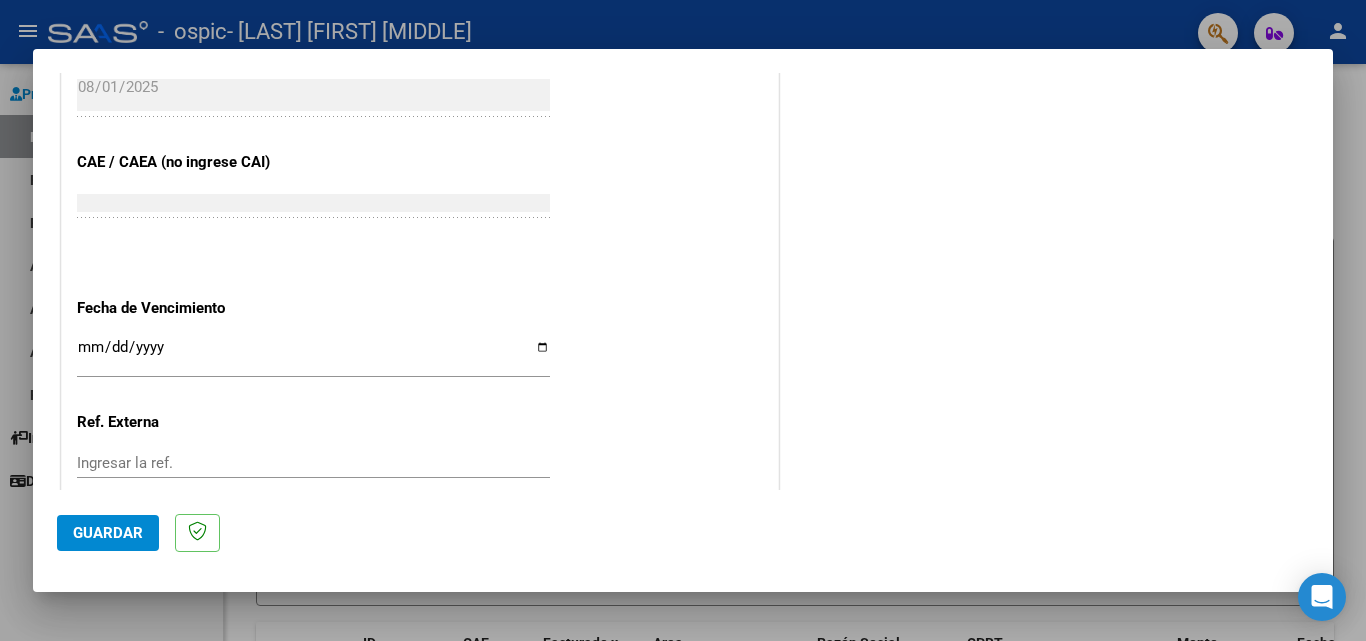 scroll, scrollTop: 1200, scrollLeft: 0, axis: vertical 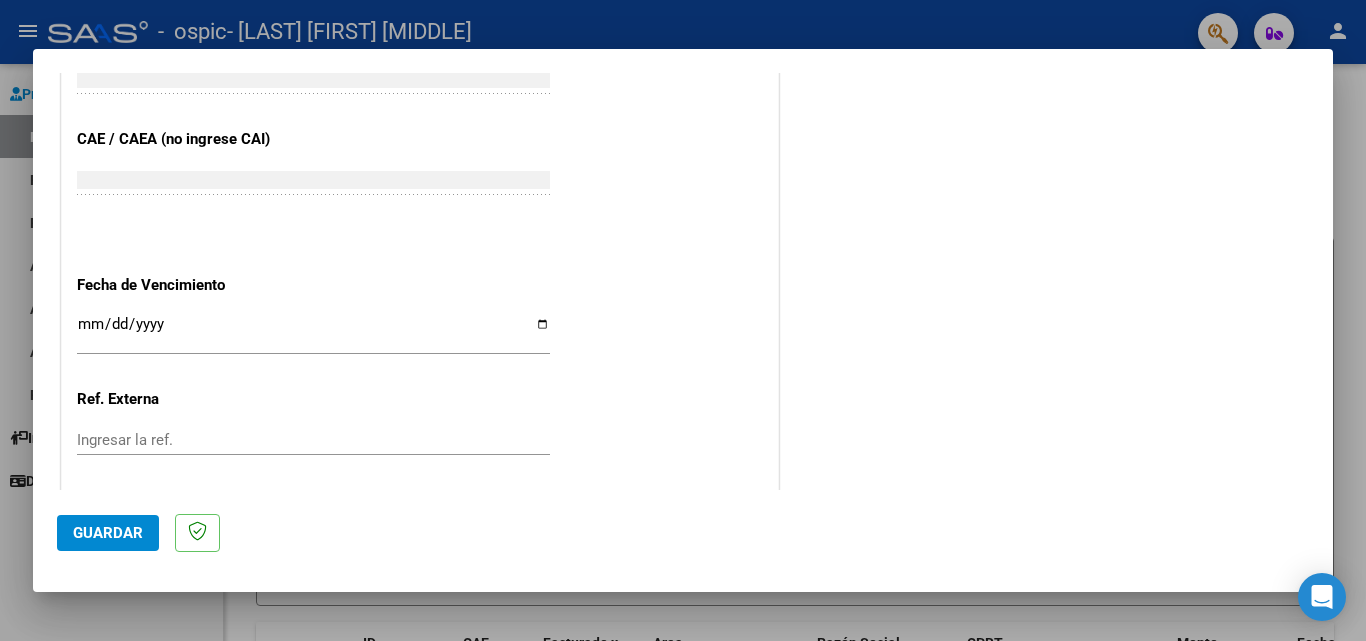 type on "202507" 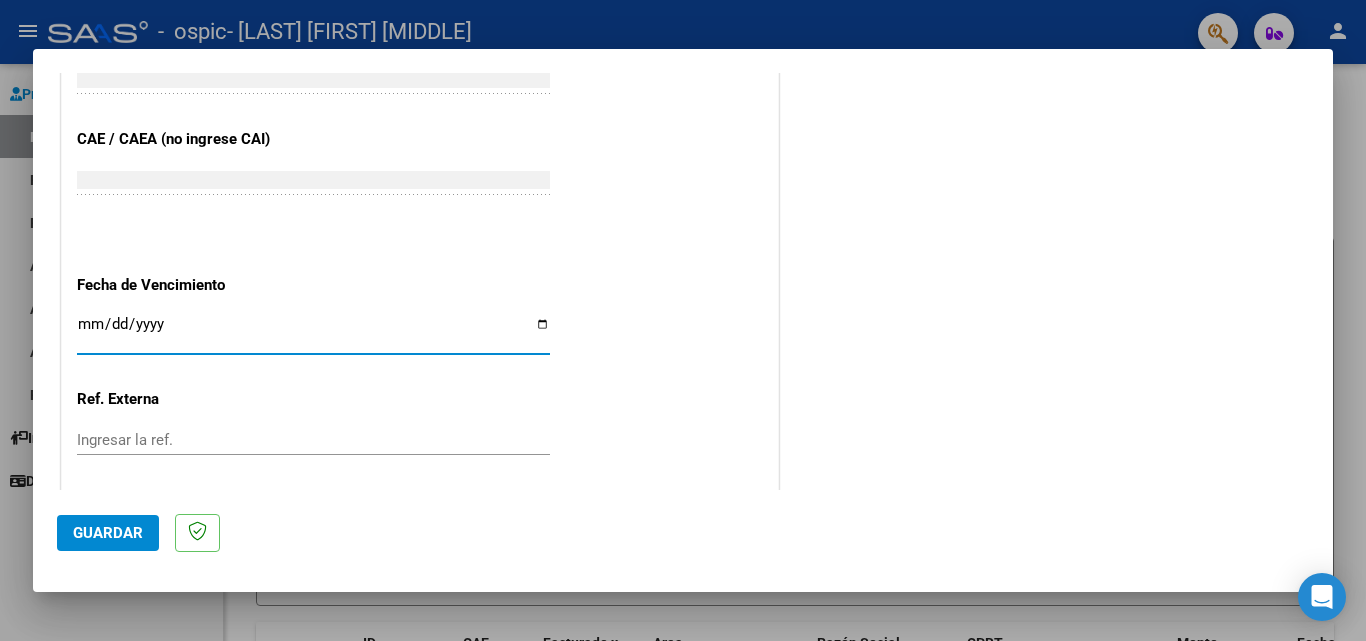 type on "2025-08-11" 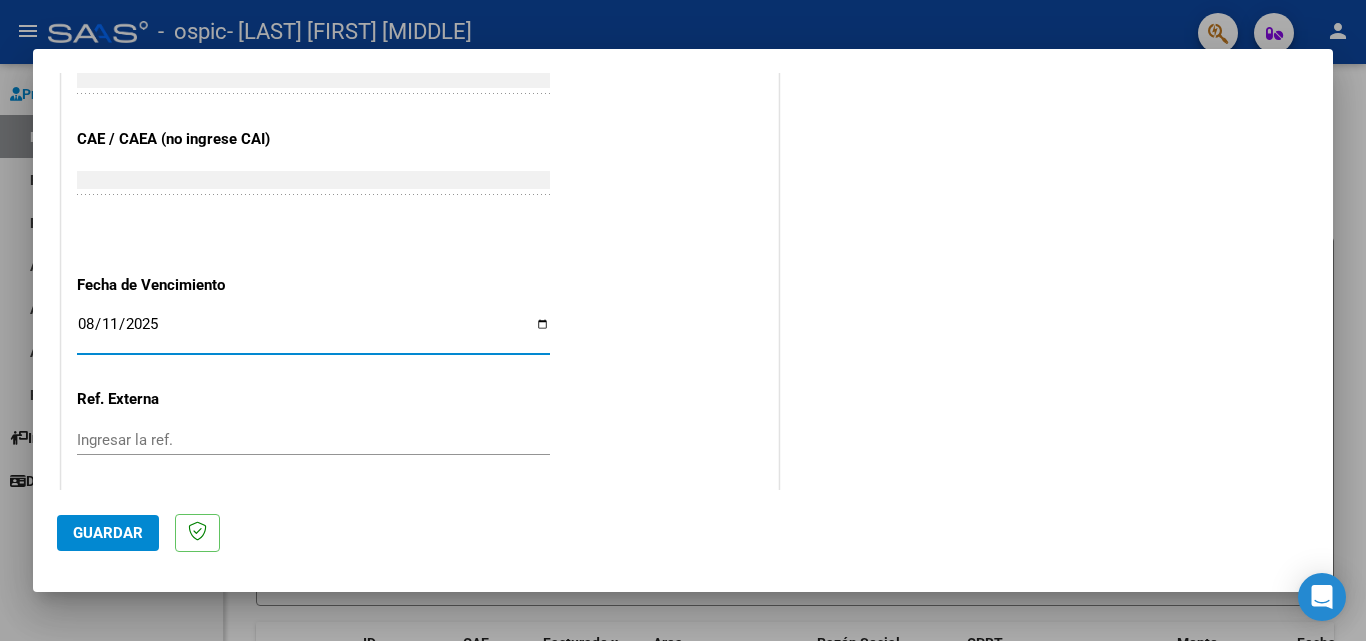 click on "Guardar" 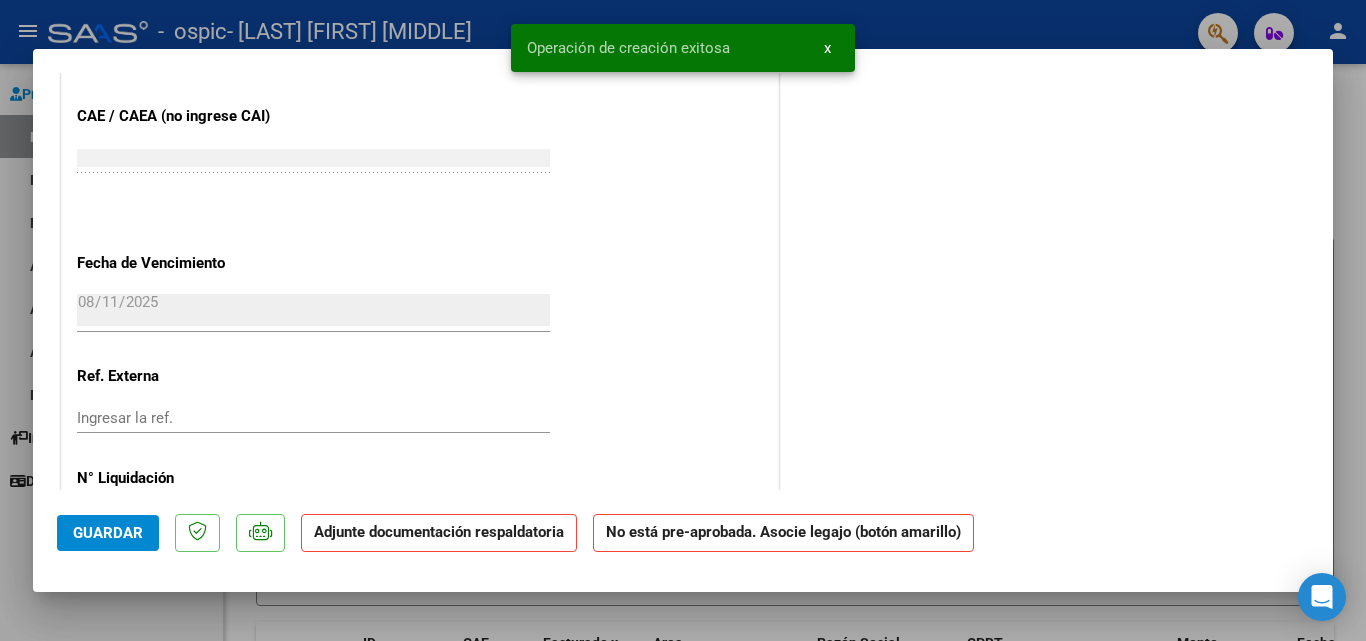 scroll, scrollTop: 0, scrollLeft: 0, axis: both 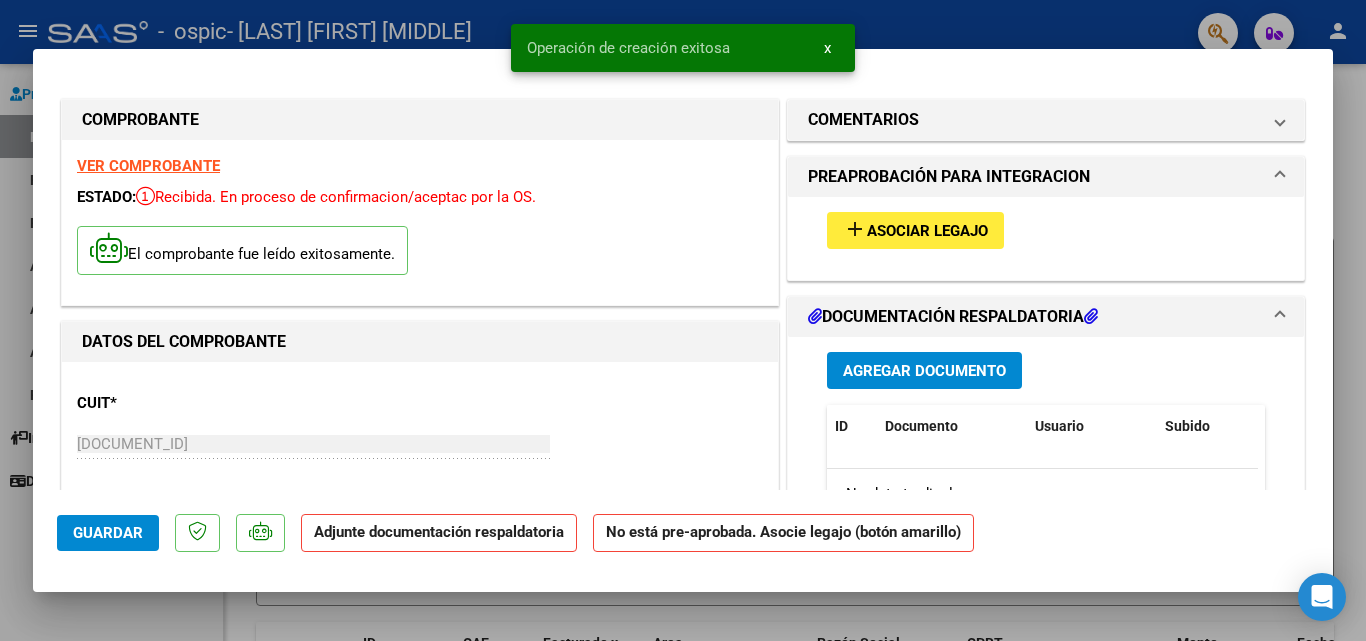 click on "Asociar Legajo" at bounding box center [927, 231] 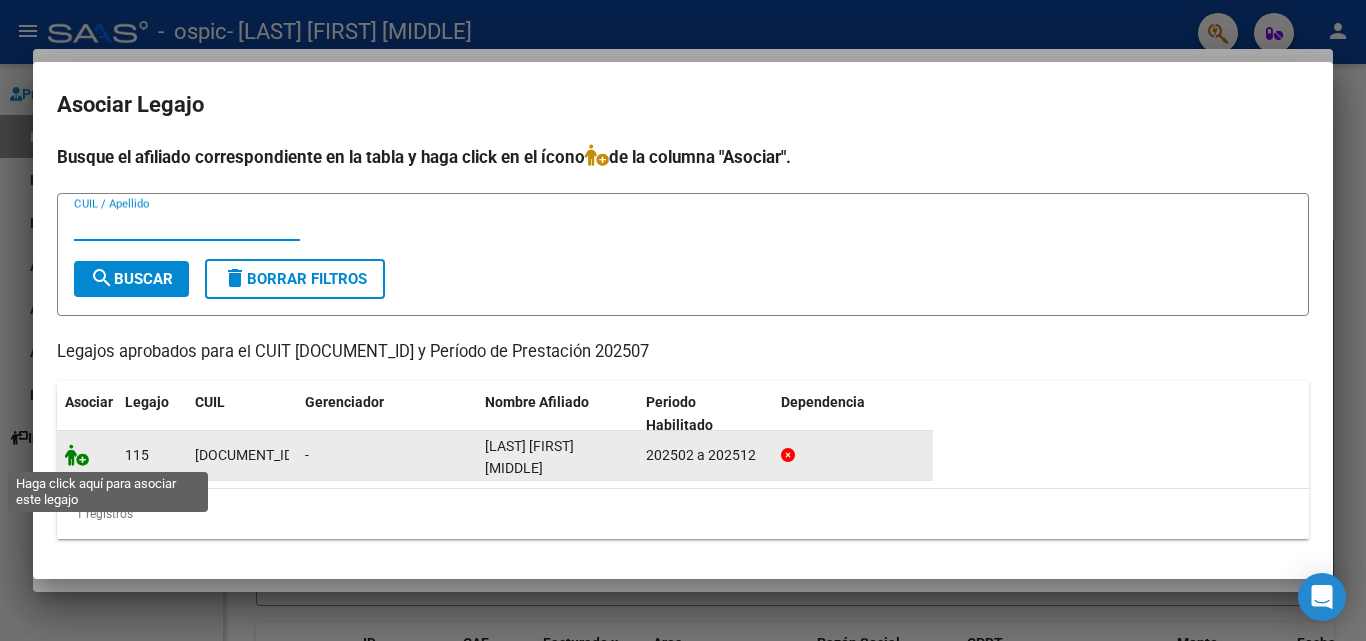 click 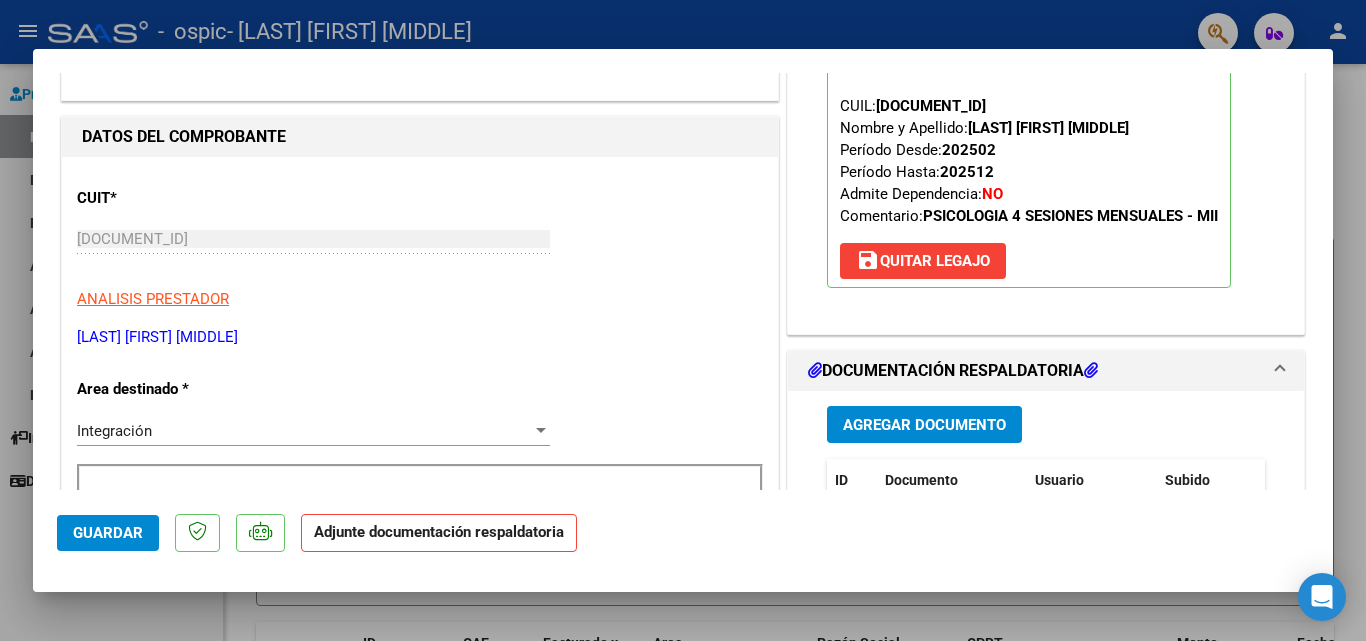 scroll, scrollTop: 300, scrollLeft: 0, axis: vertical 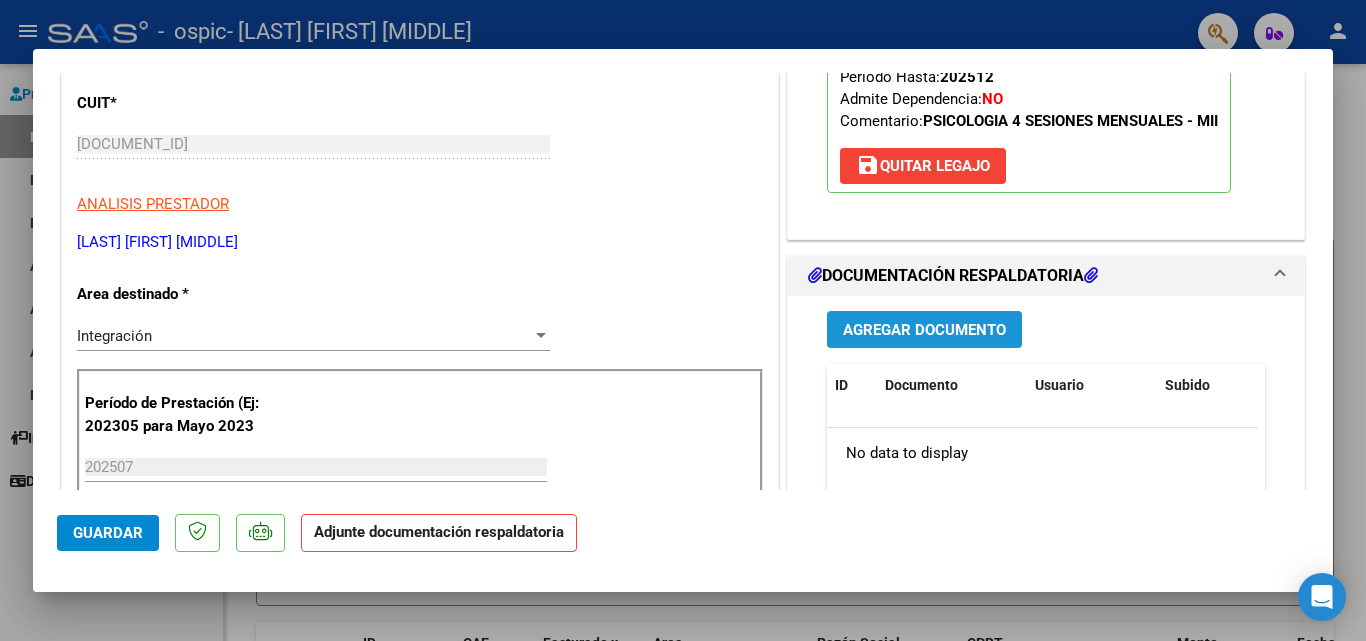 click on "Agregar Documento" at bounding box center (924, 330) 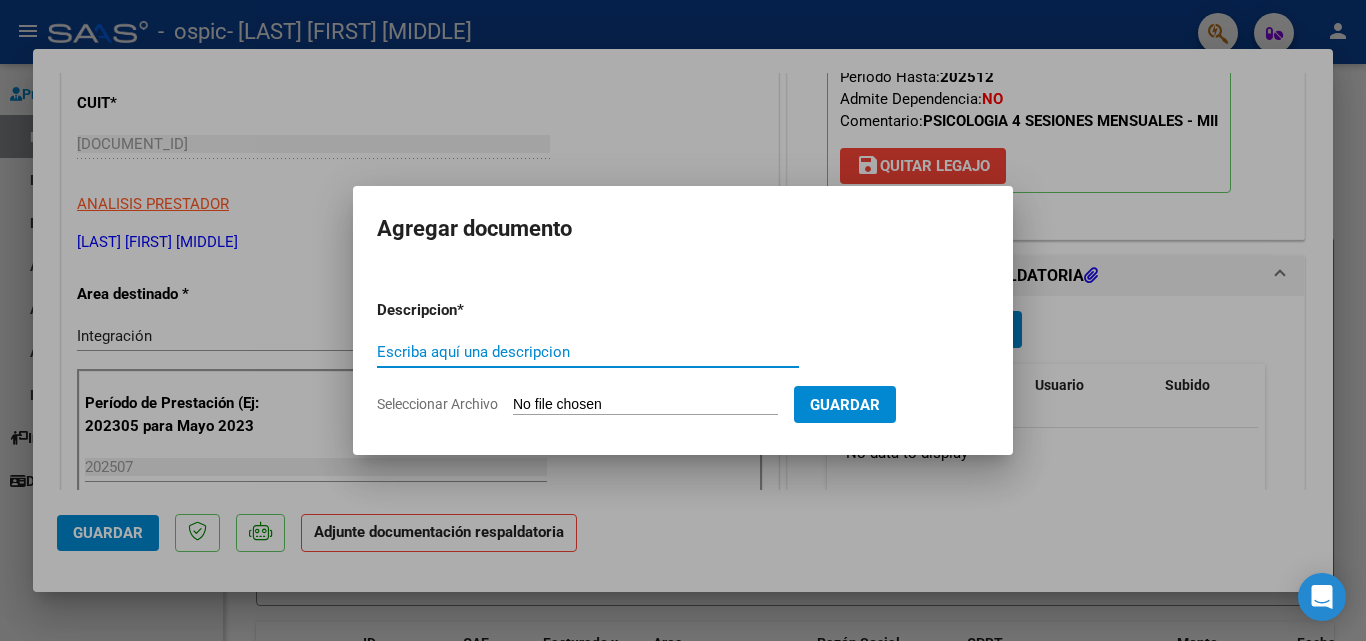 click on "Escriba aquí una descripcion" at bounding box center [588, 352] 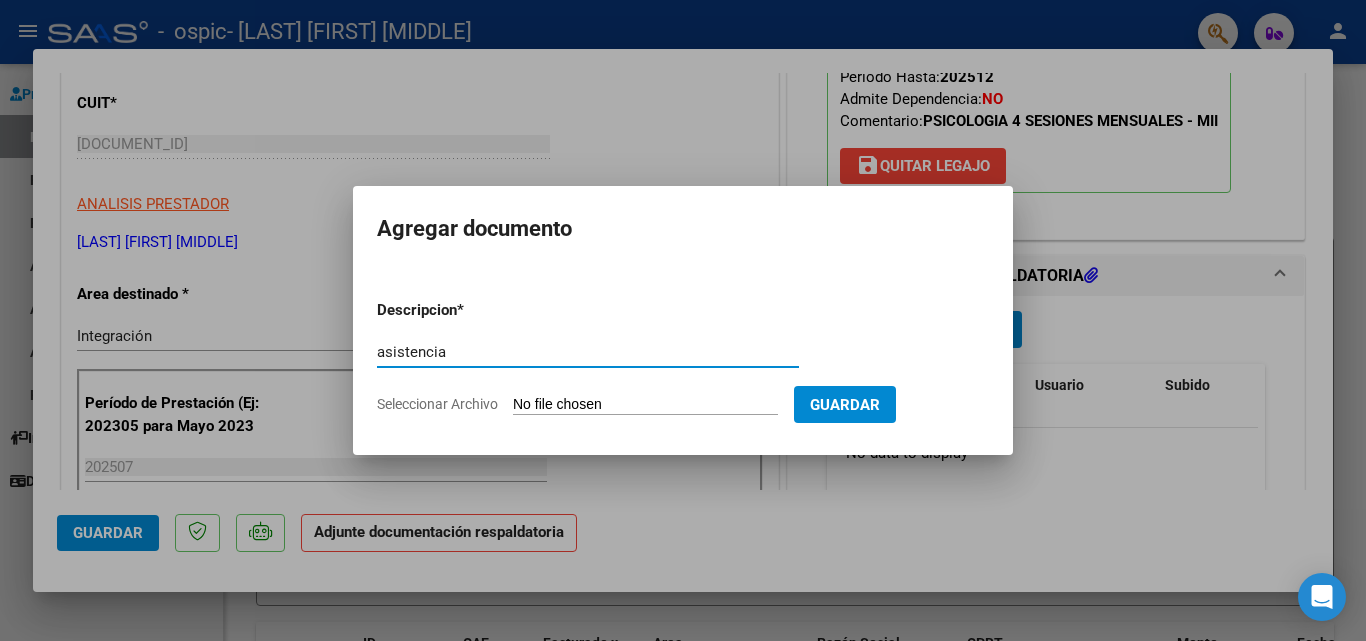 type on "asistencia" 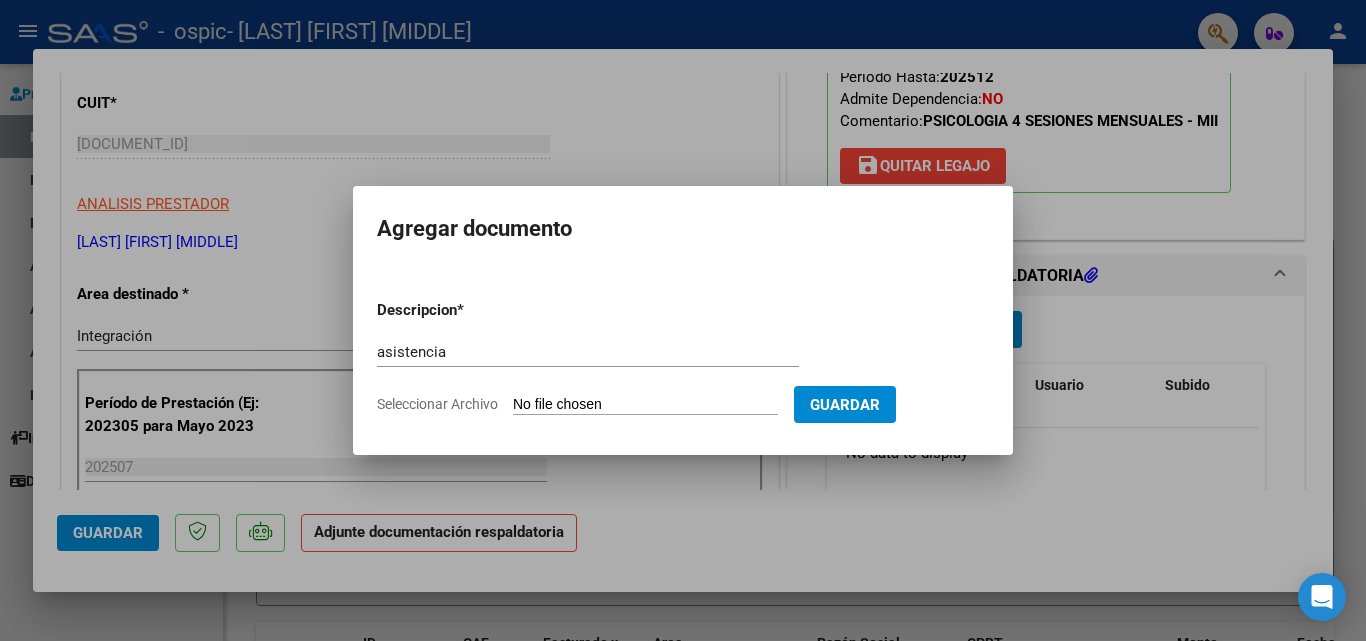 click on "Seleccionar Archivo" at bounding box center [645, 405] 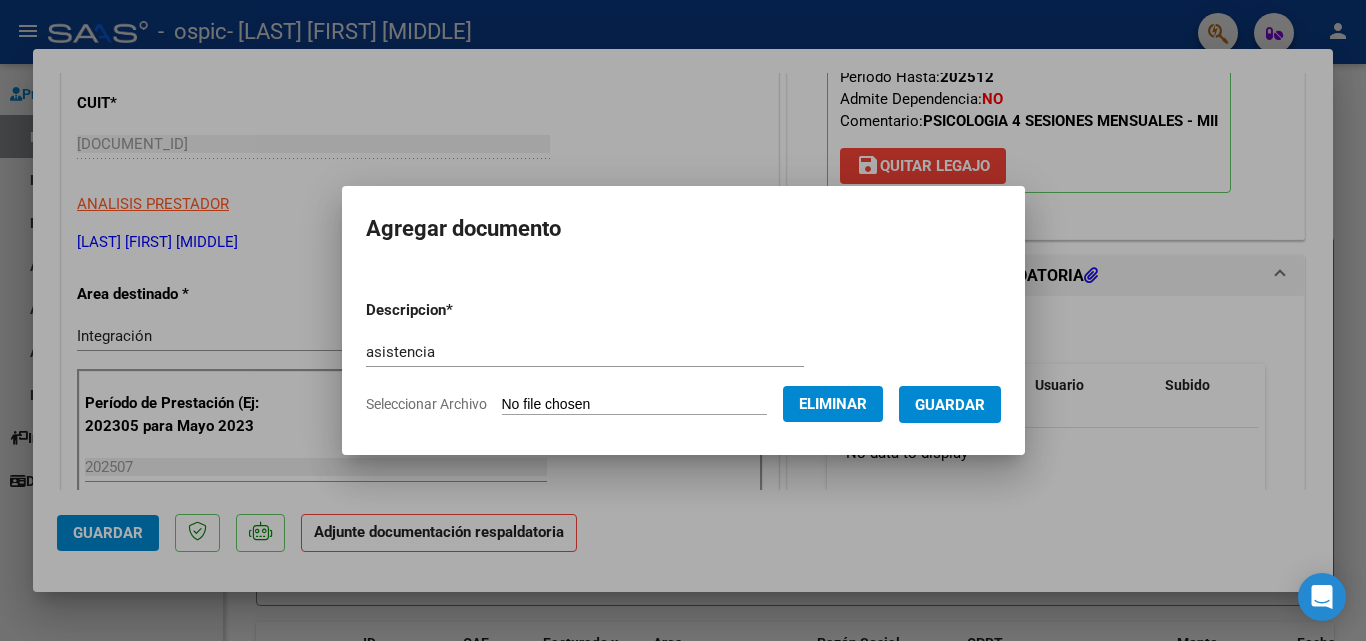 click on "Guardar" at bounding box center (950, 404) 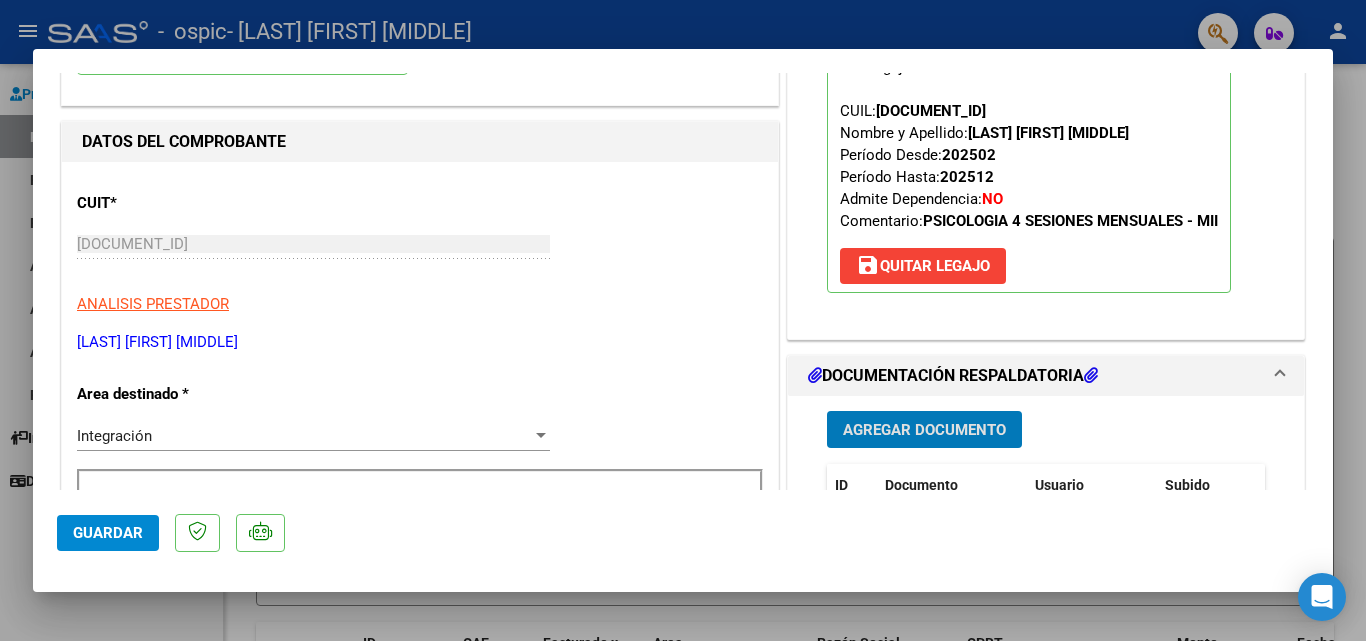 scroll, scrollTop: 500, scrollLeft: 0, axis: vertical 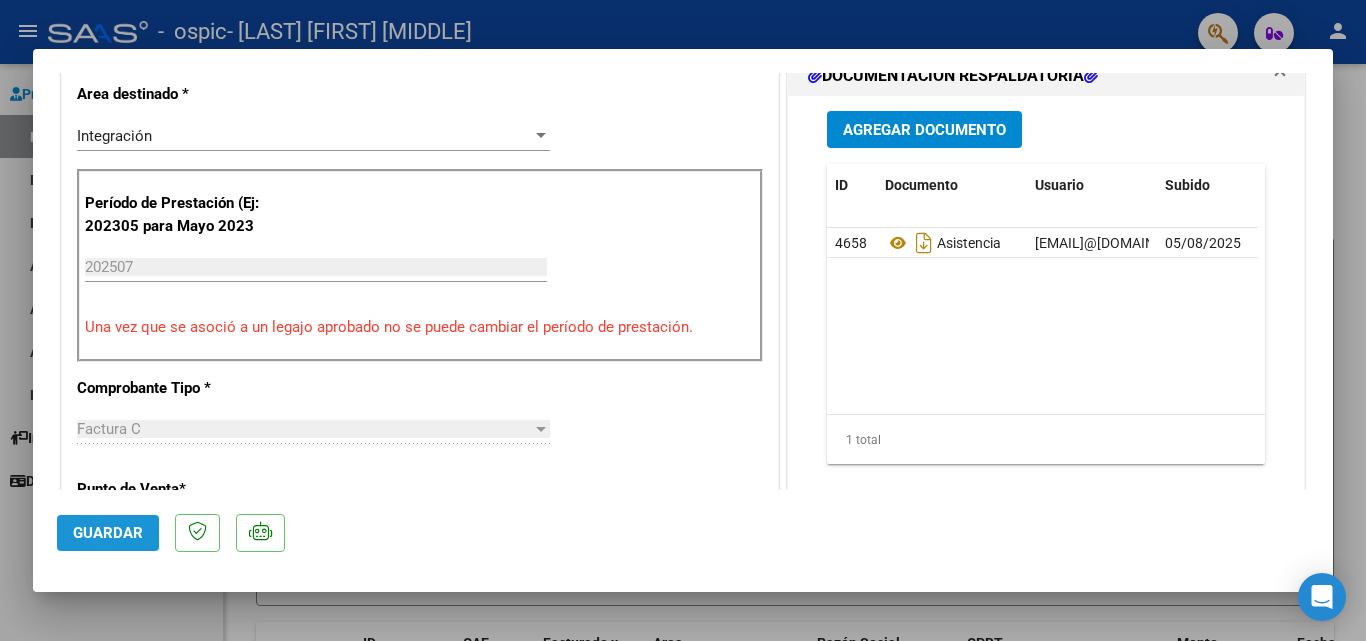 click on "Guardar" 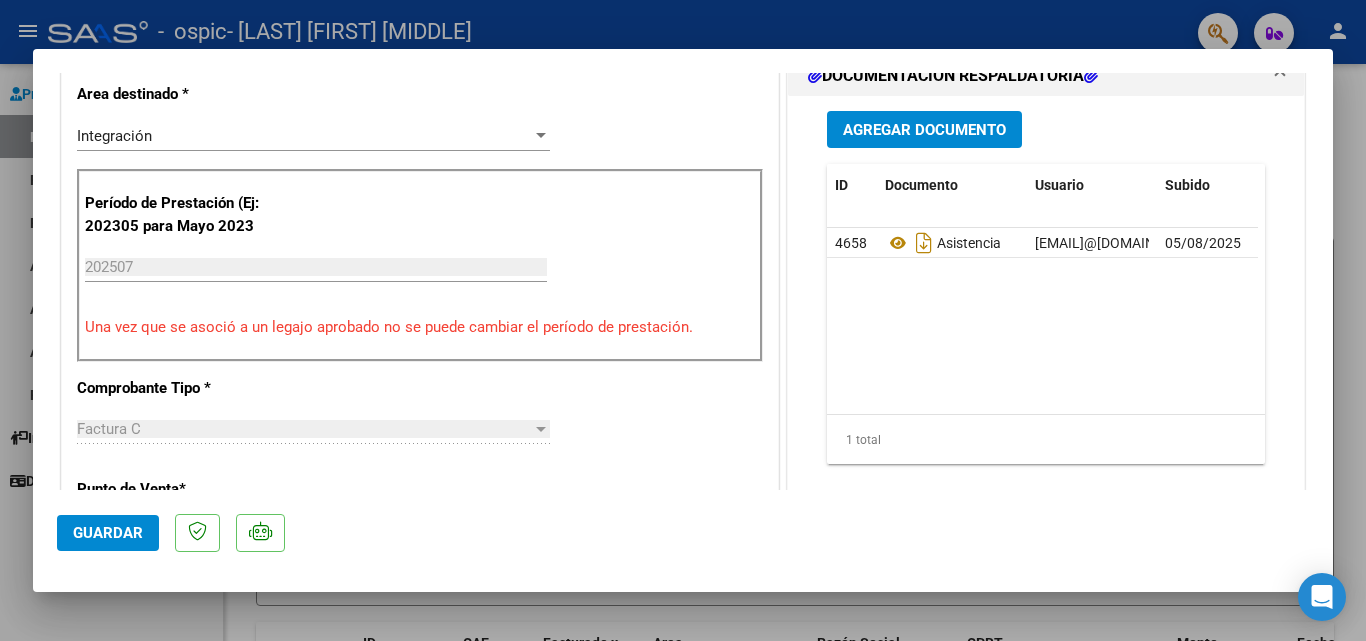 click at bounding box center [683, 320] 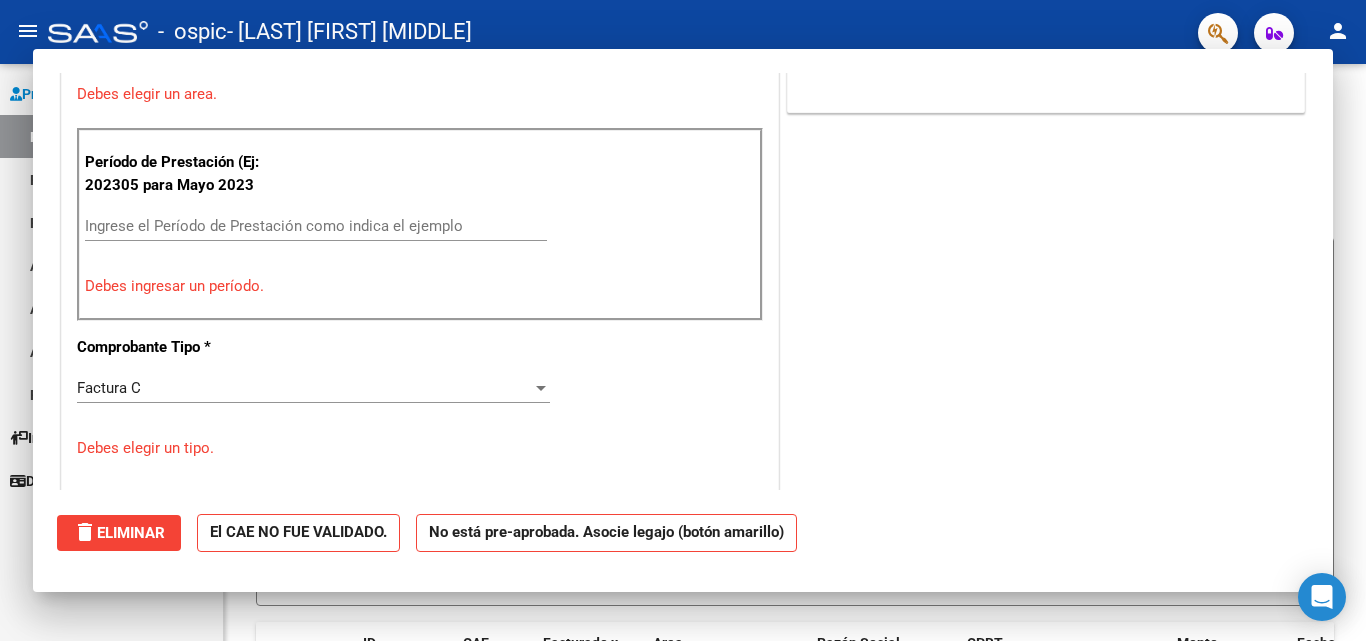scroll, scrollTop: 0, scrollLeft: 0, axis: both 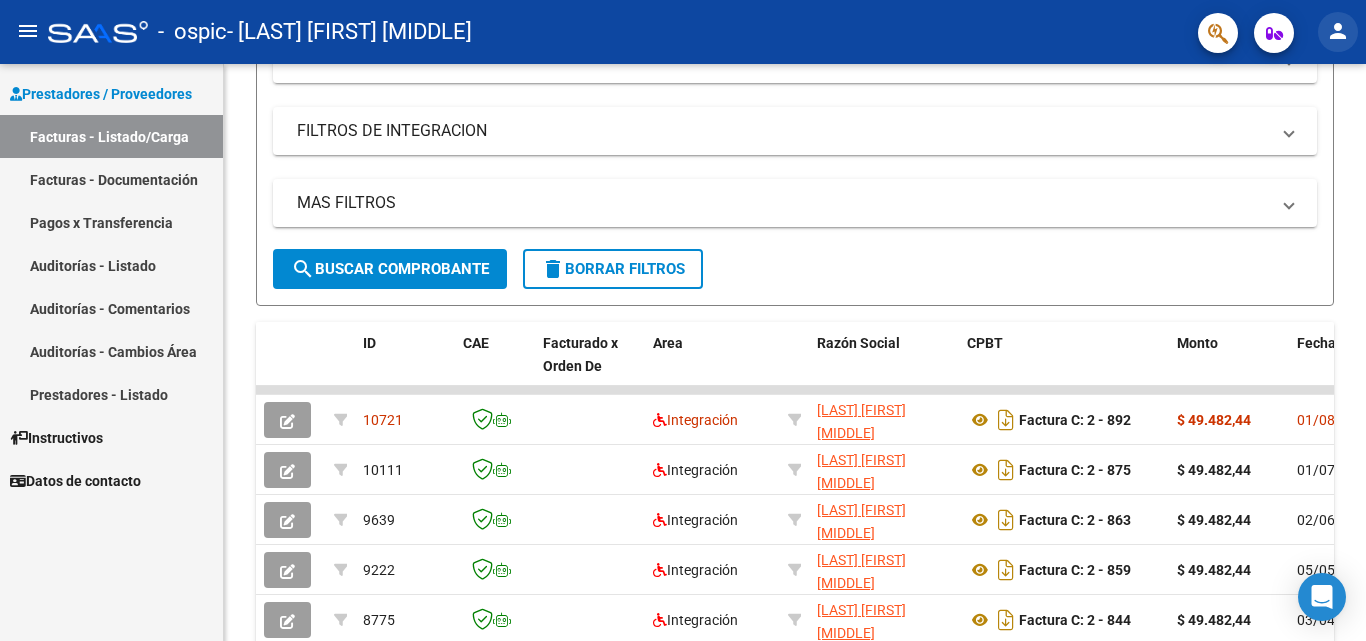 click on "person" 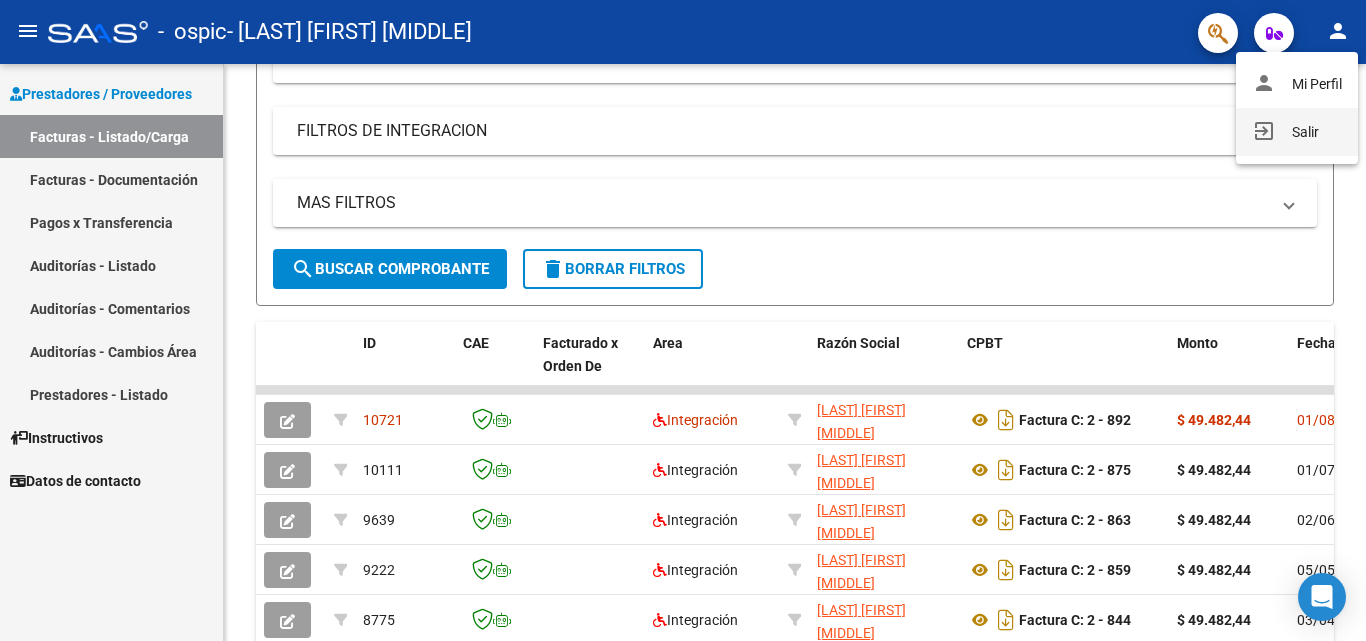 click on "exit_to_app  Salir" at bounding box center [1297, 132] 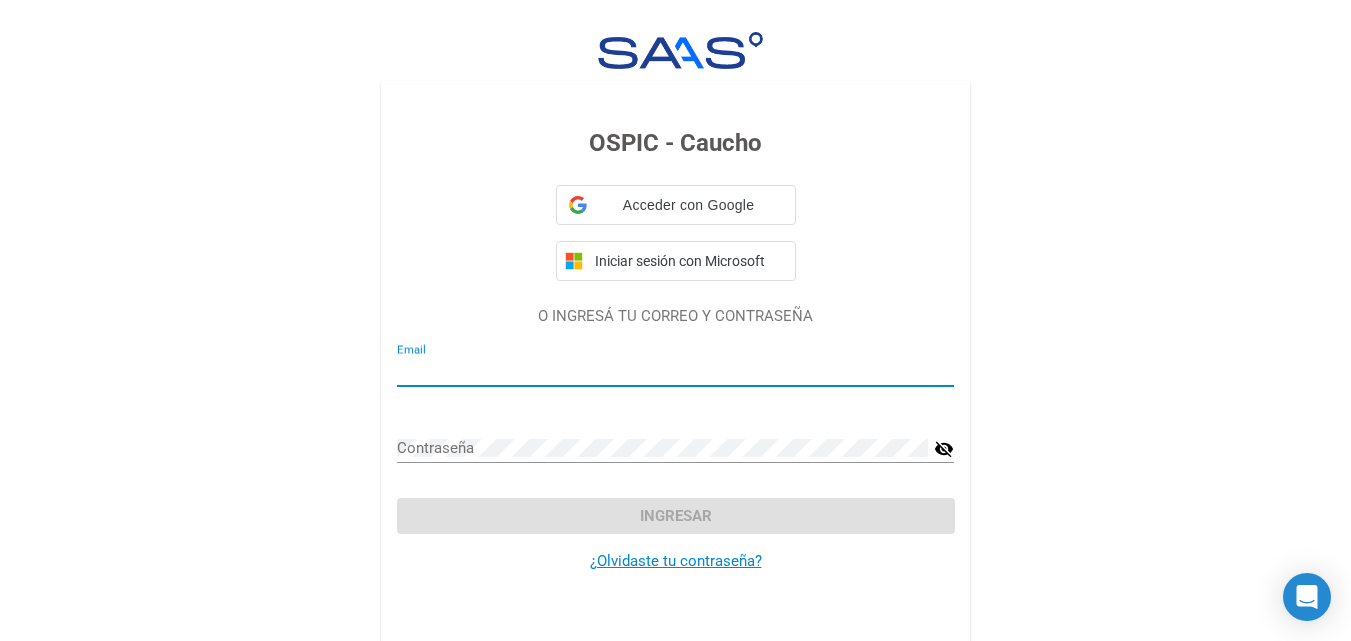 type on "paulagbarrientos@gmail.com" 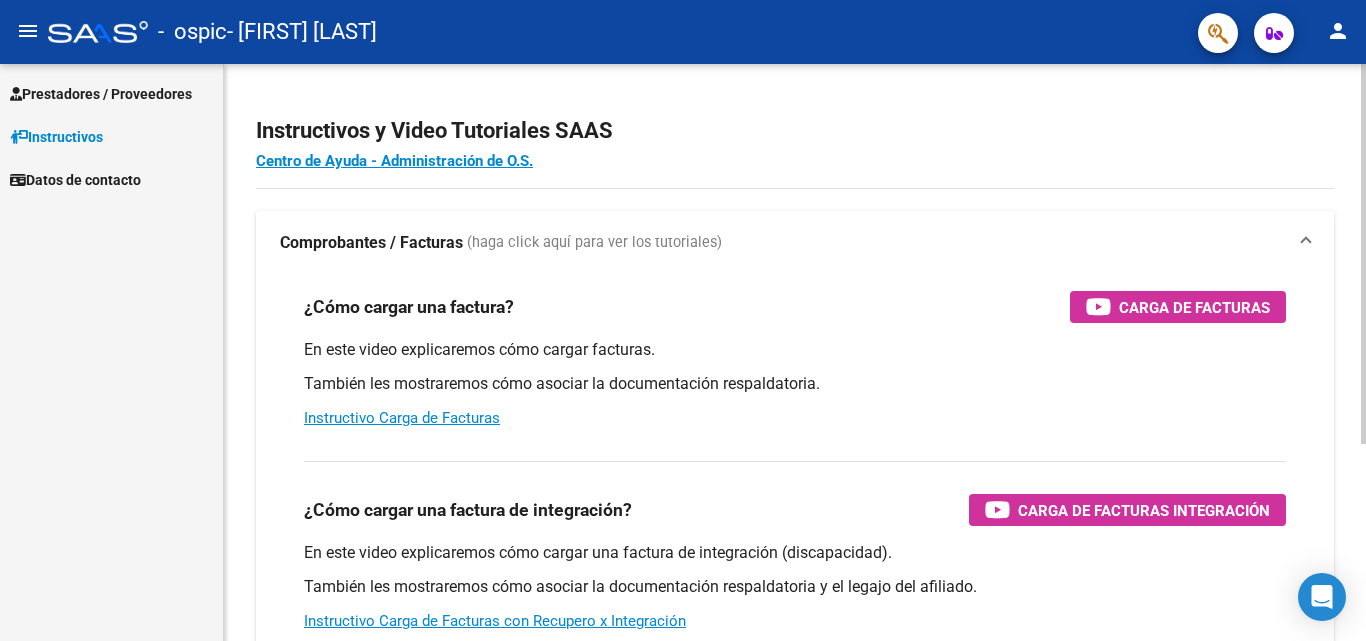 scroll, scrollTop: 0, scrollLeft: 0, axis: both 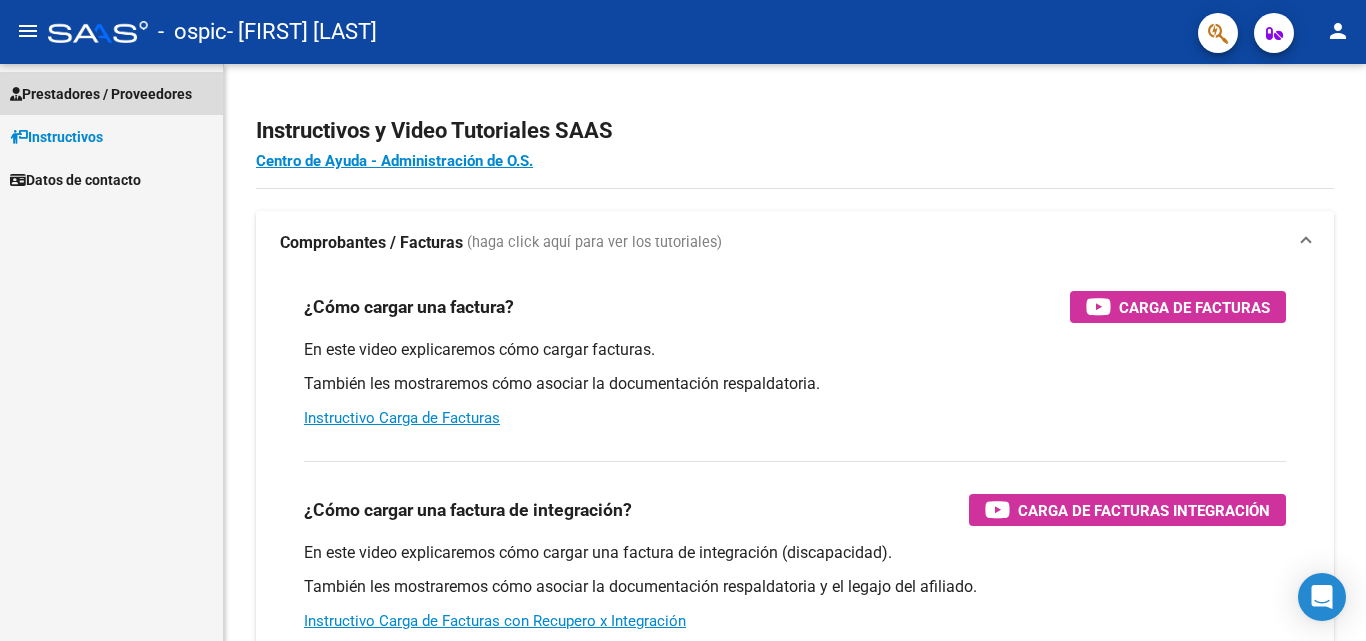 click on "Prestadores / Proveedores" at bounding box center (101, 94) 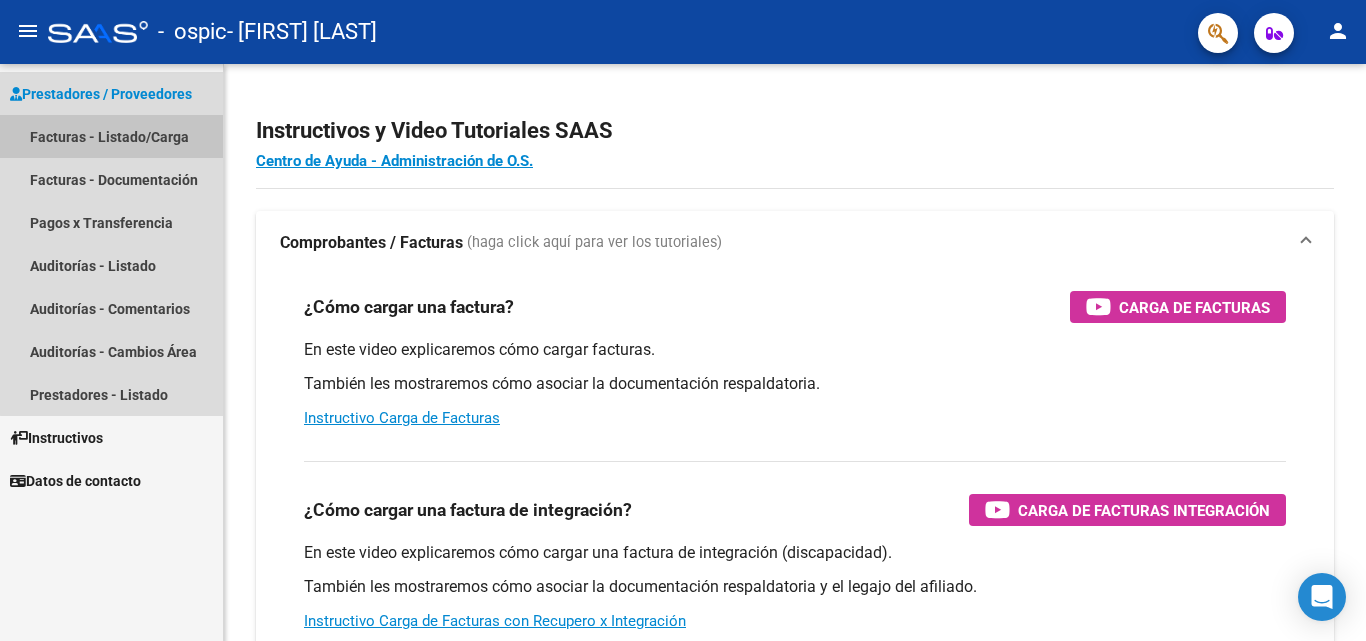 click on "Facturas - Listado/Carga" at bounding box center [111, 136] 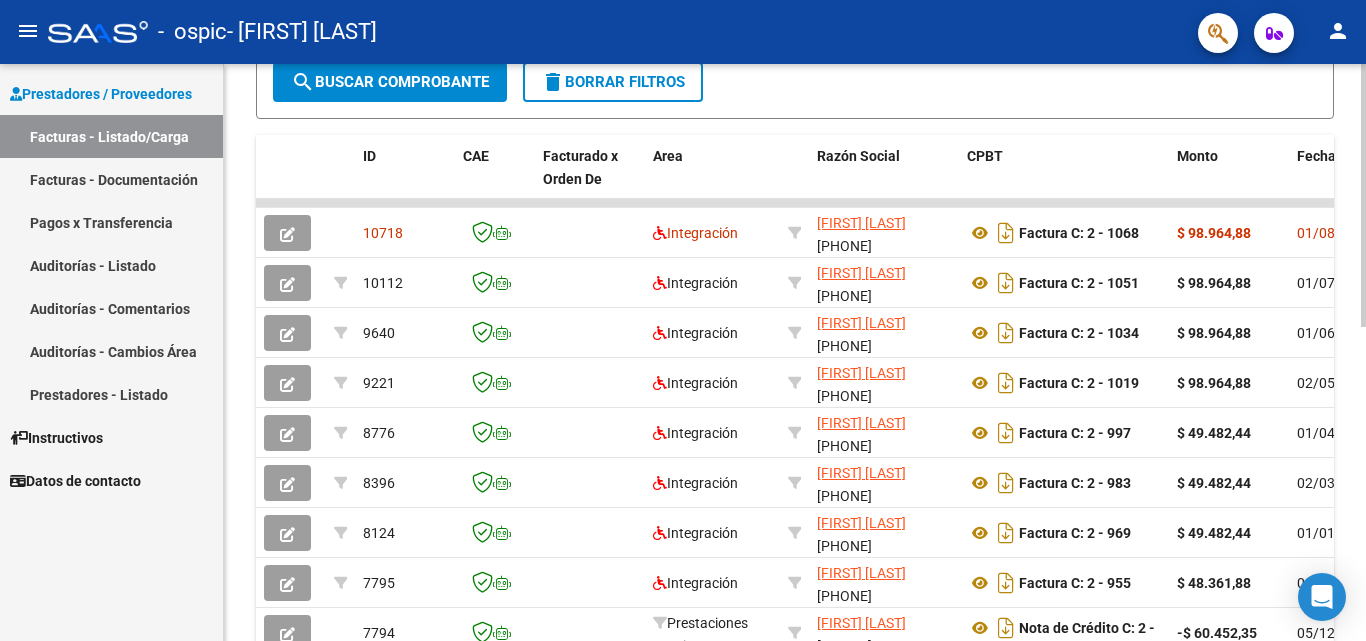 scroll, scrollTop: 565, scrollLeft: 0, axis: vertical 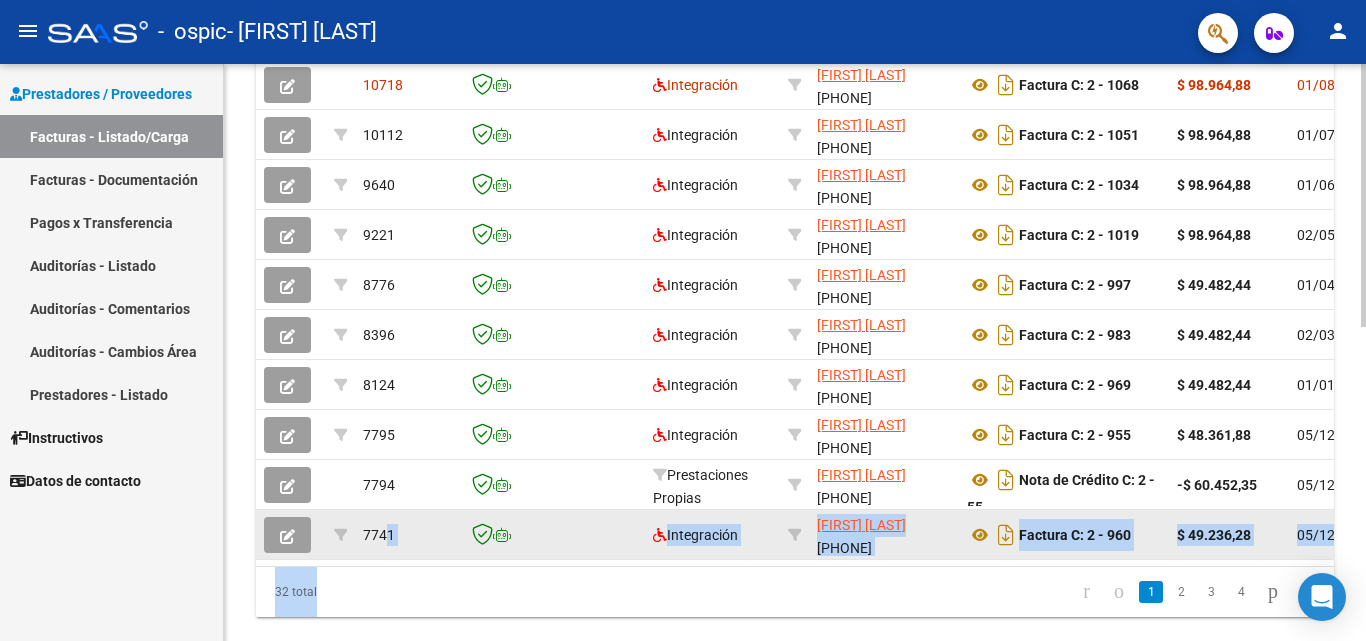 drag, startPoint x: 383, startPoint y: 630, endPoint x: 526, endPoint y: 622, distance: 143.2236 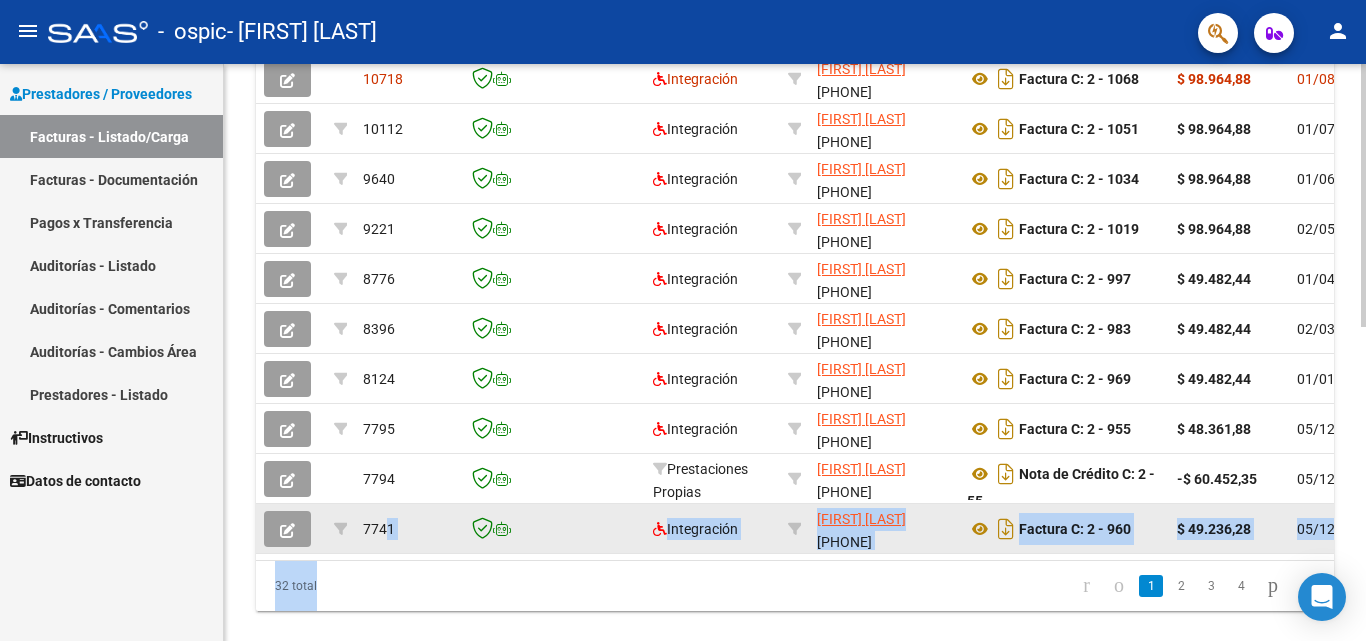 scroll, scrollTop: 0, scrollLeft: 780, axis: horizontal 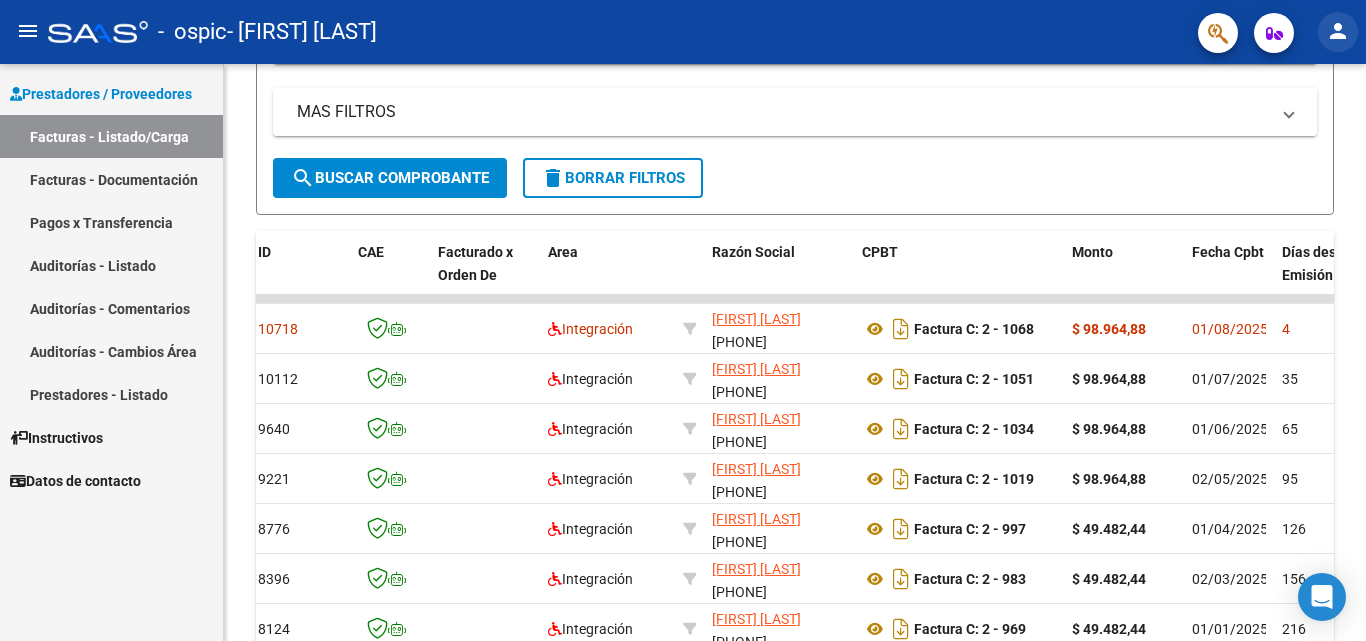 click on "person" 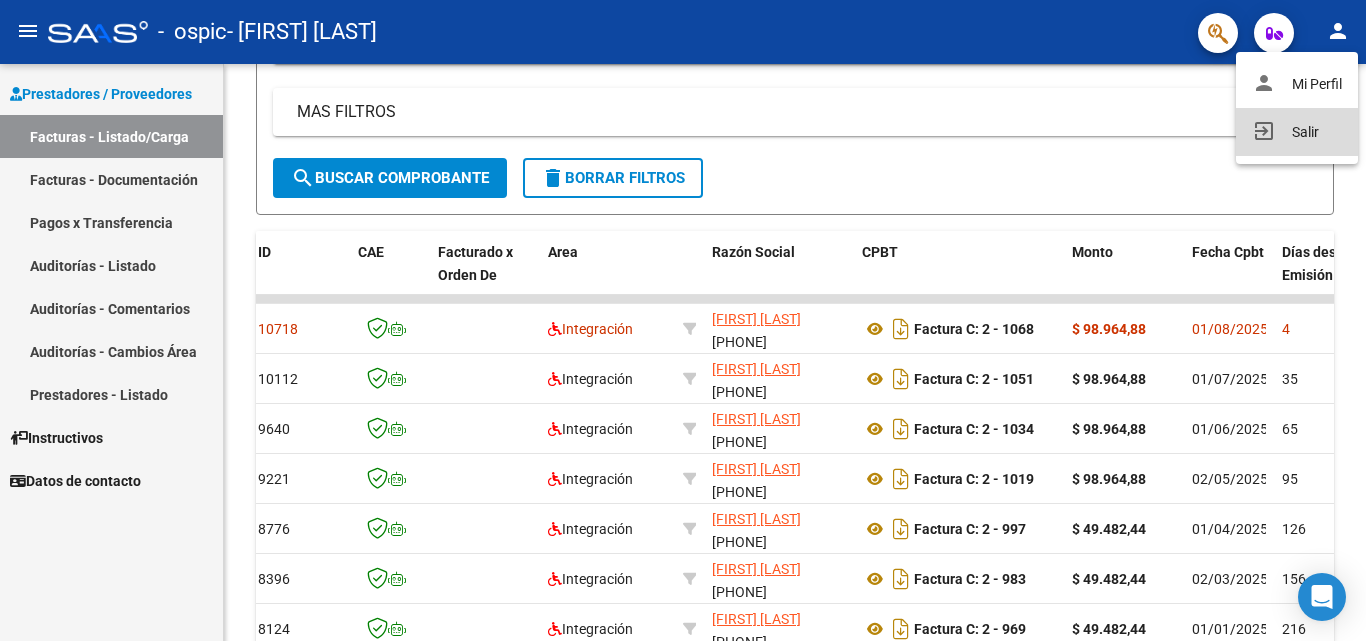 click on "exit_to_app  Salir" at bounding box center (1297, 132) 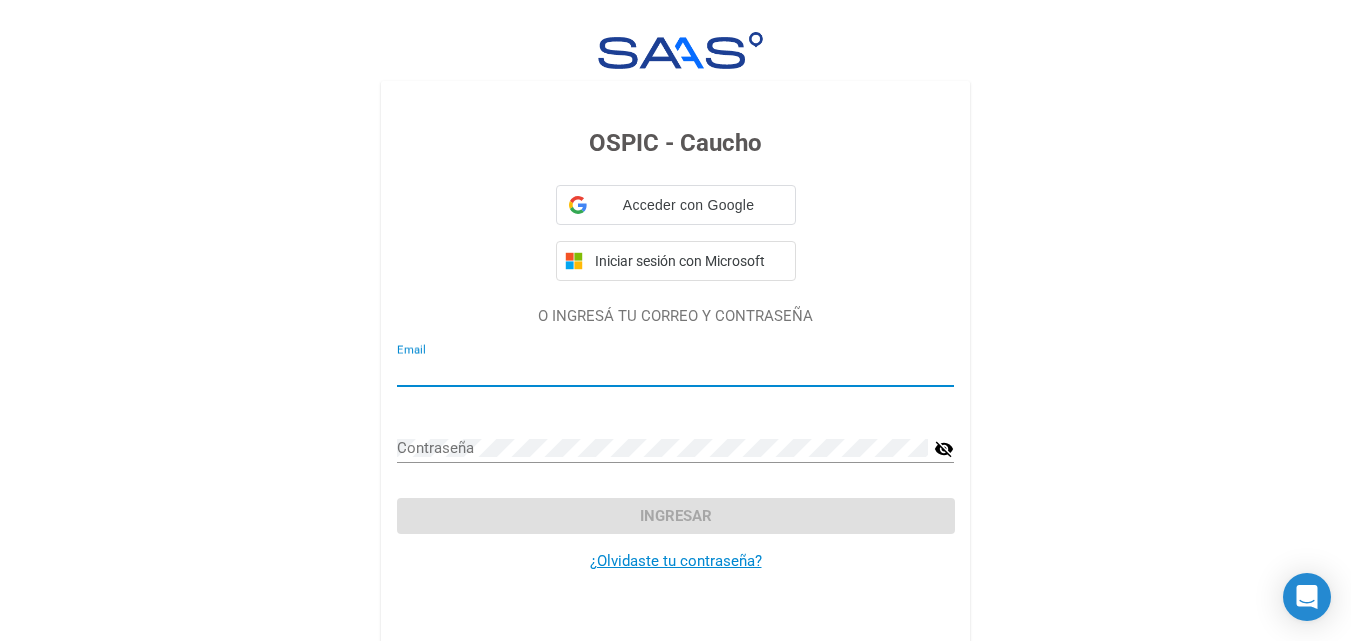 type on "[EMAIL]" 